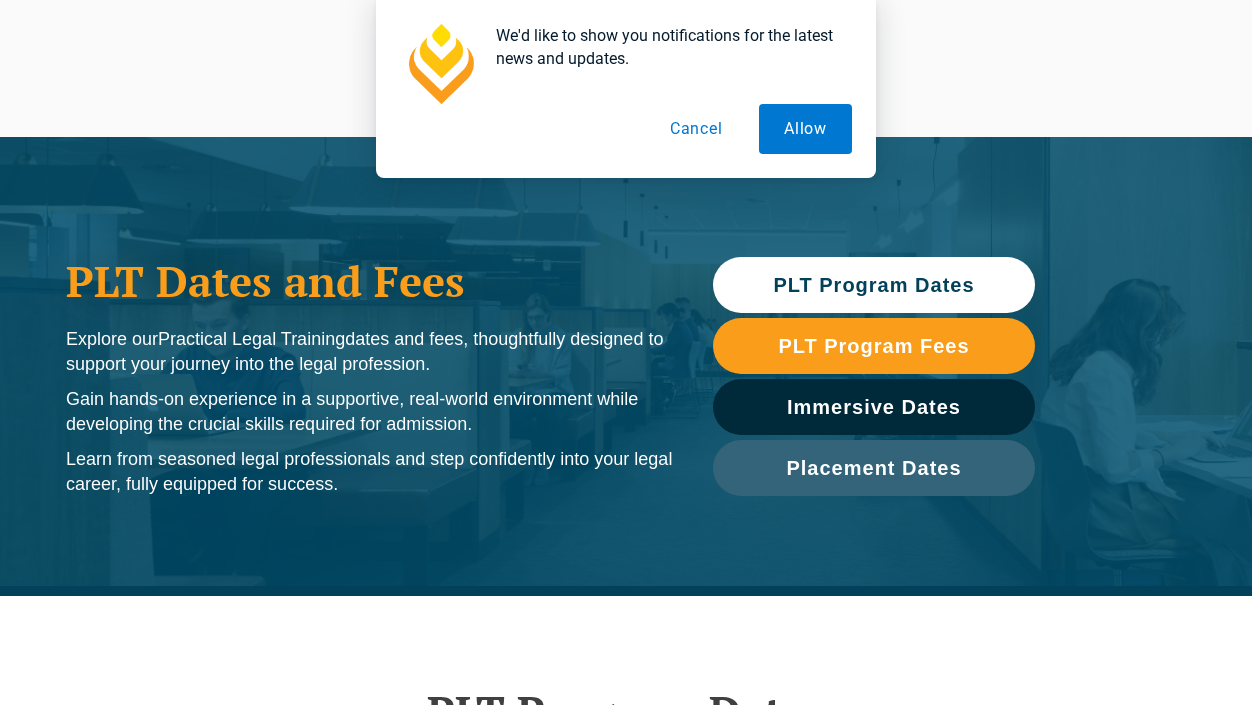 scroll, scrollTop: 763, scrollLeft: 0, axis: vertical 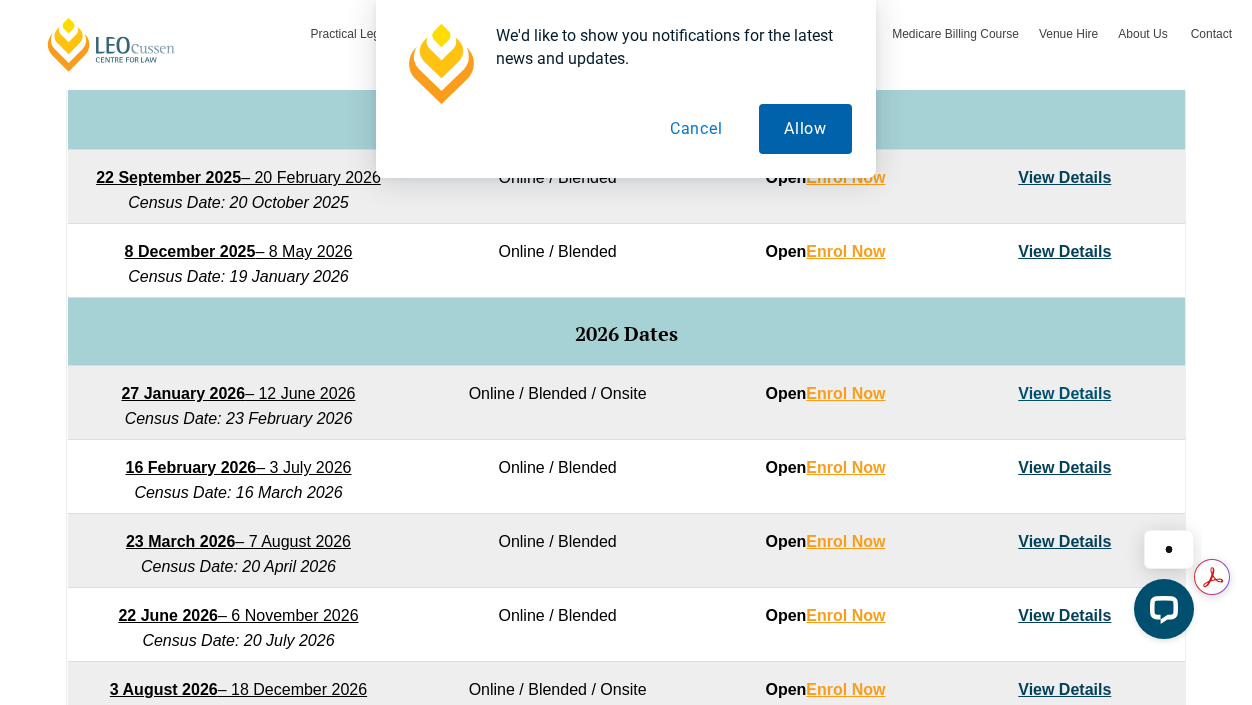 click on "Allow" at bounding box center [805, 129] 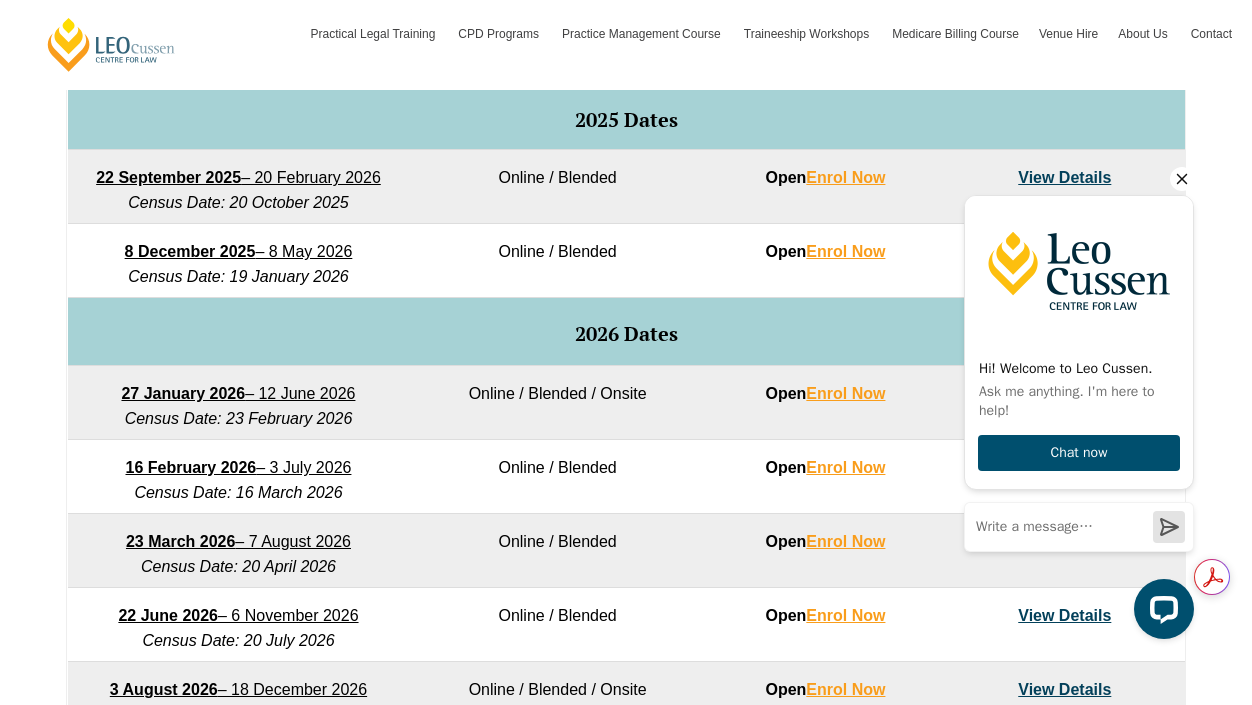 click 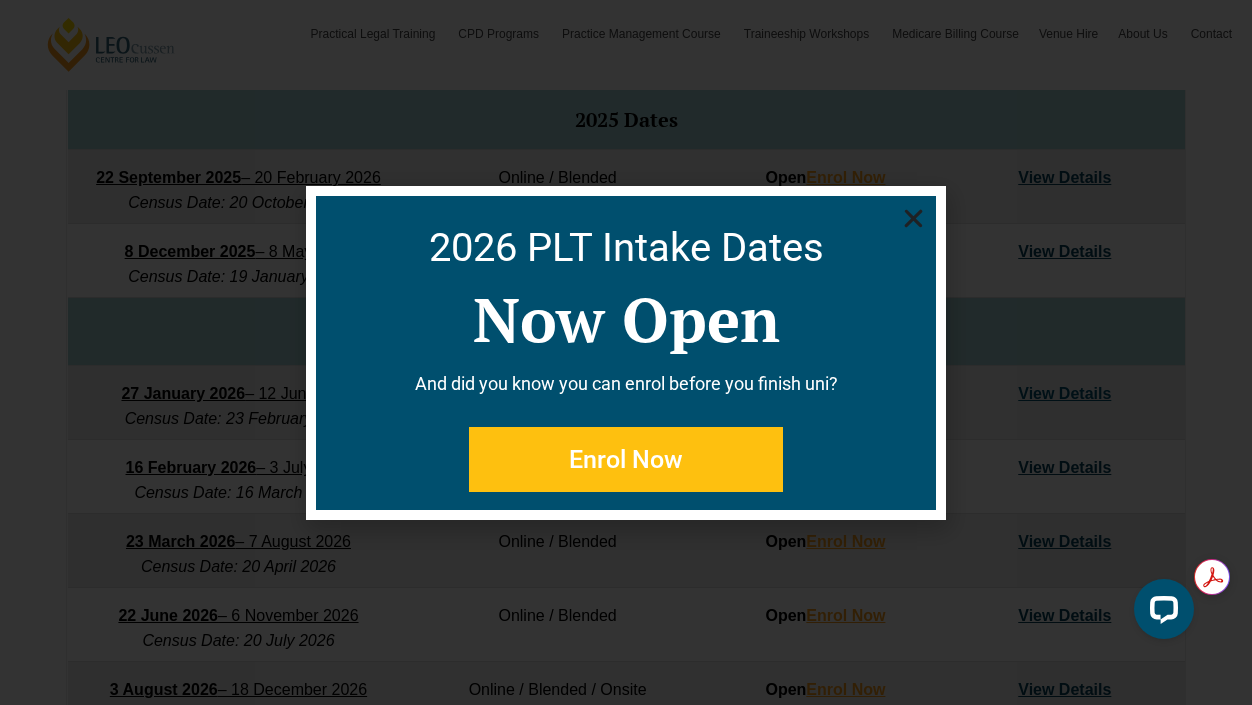 click 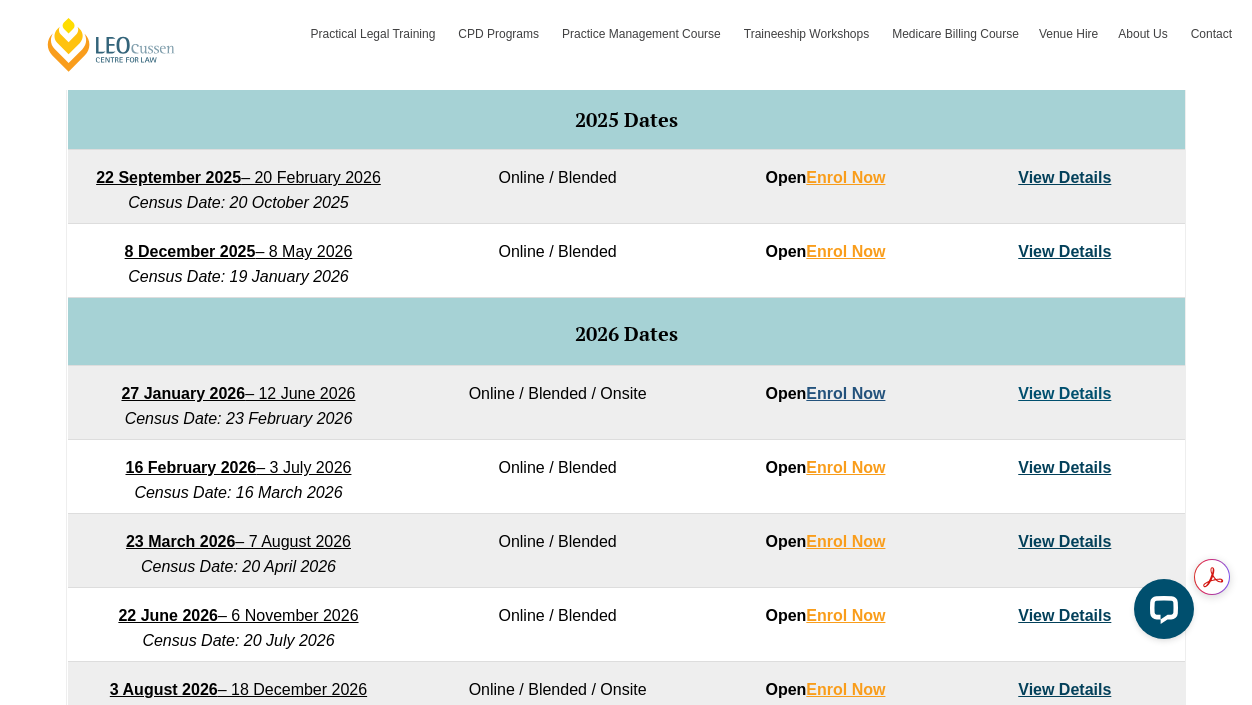 click on "Enrol Now" at bounding box center [845, 393] 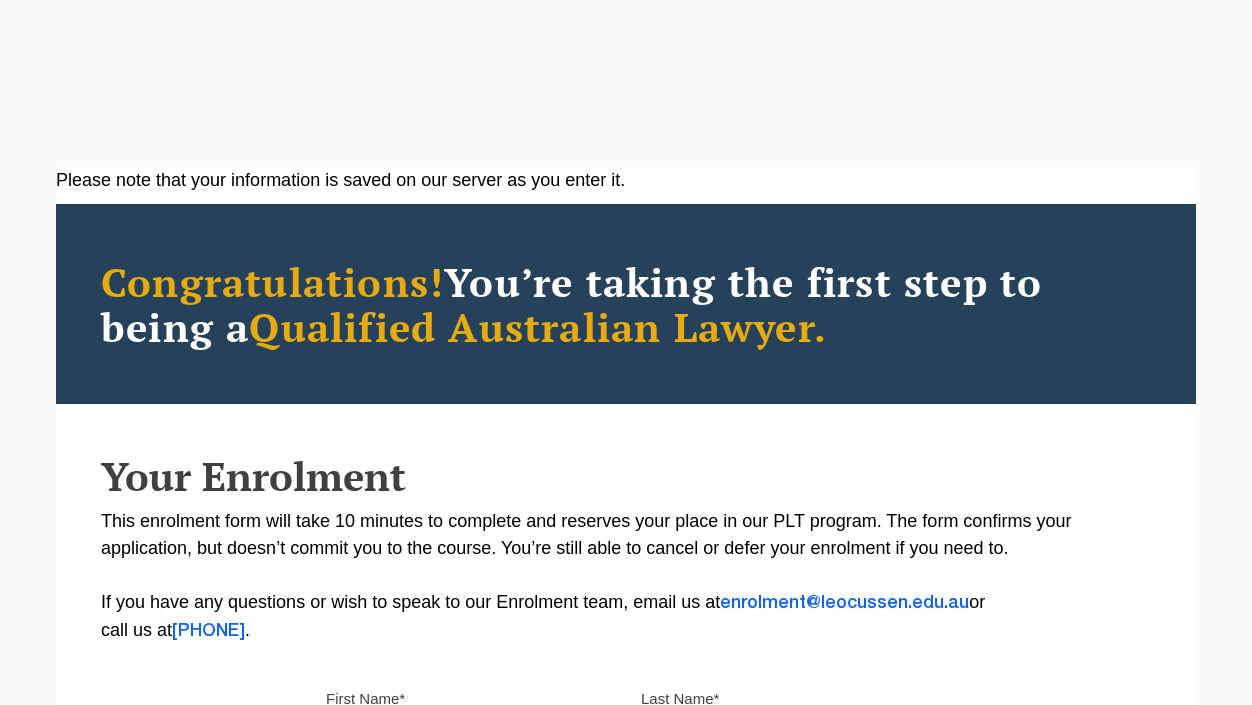 scroll, scrollTop: 127, scrollLeft: 0, axis: vertical 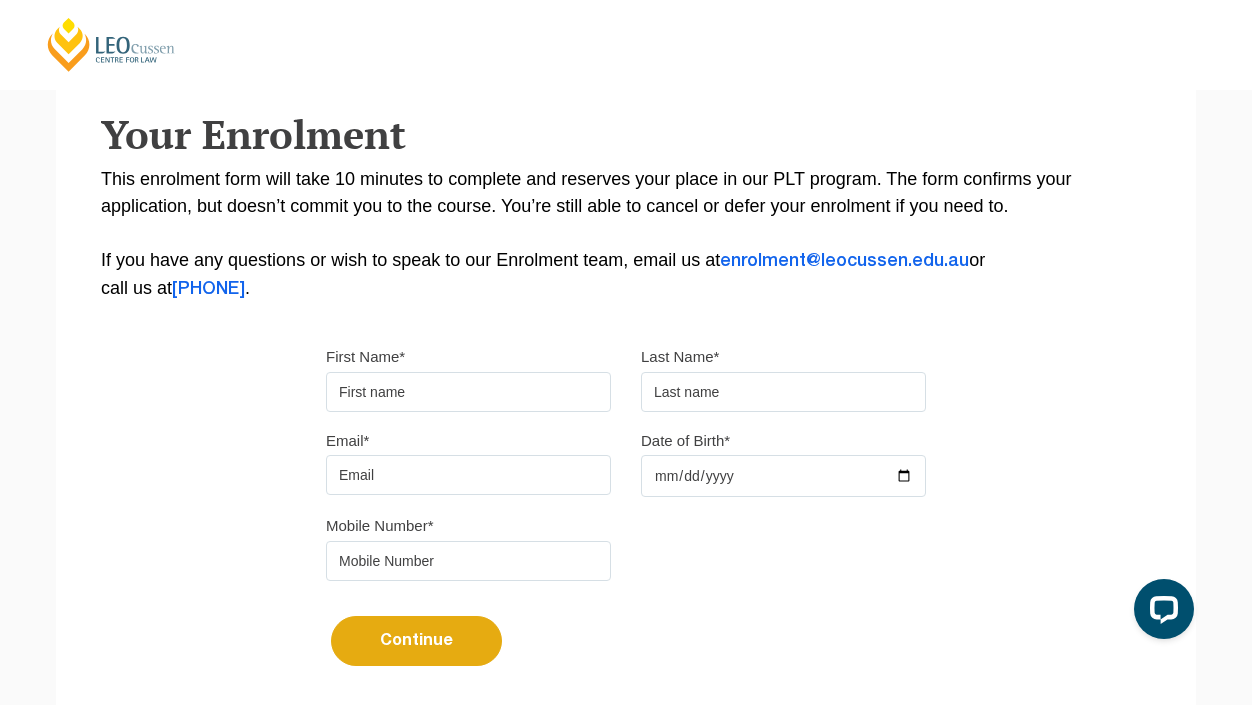 click on "First Name*" at bounding box center [468, 392] 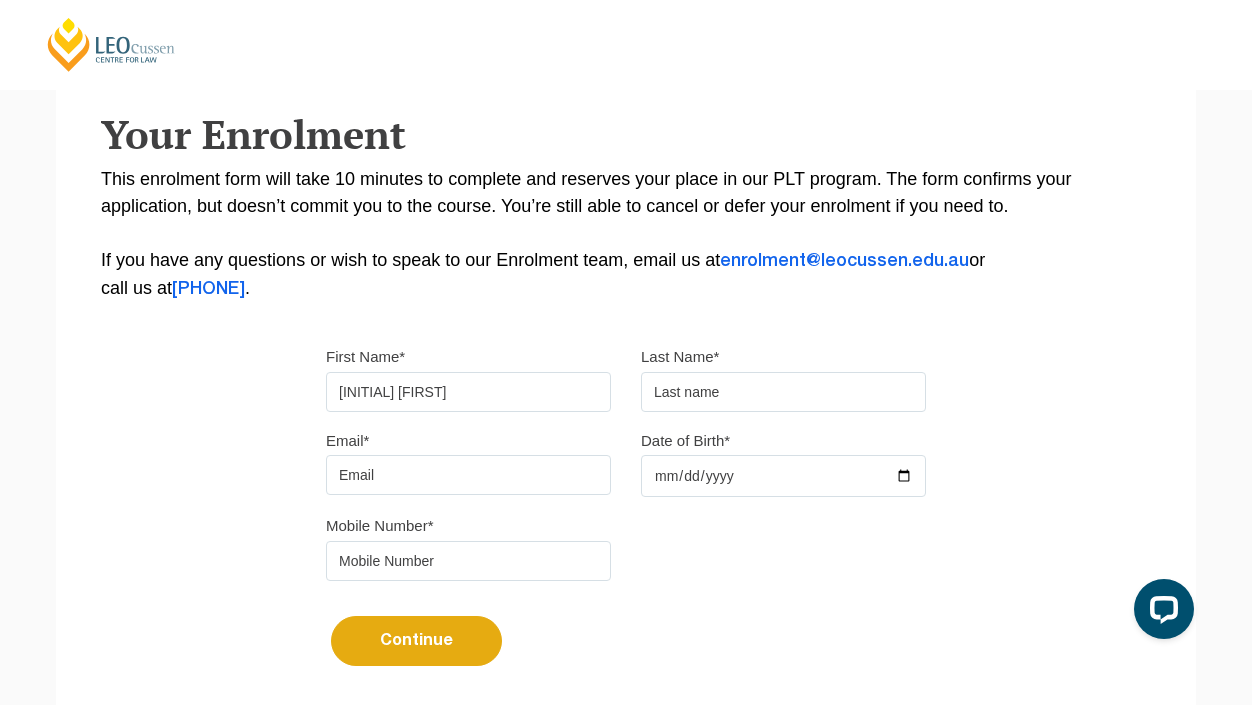 type on "[INITIAL] [FIRST]" 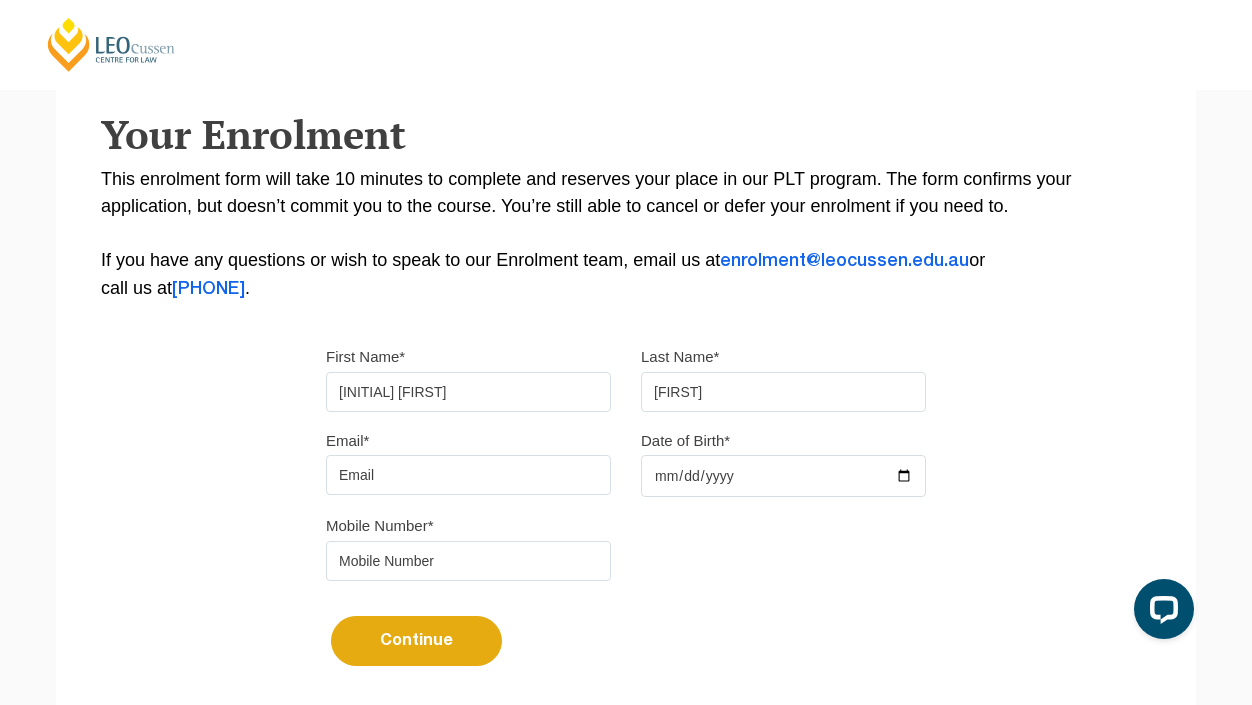 type on "[FIRST]" 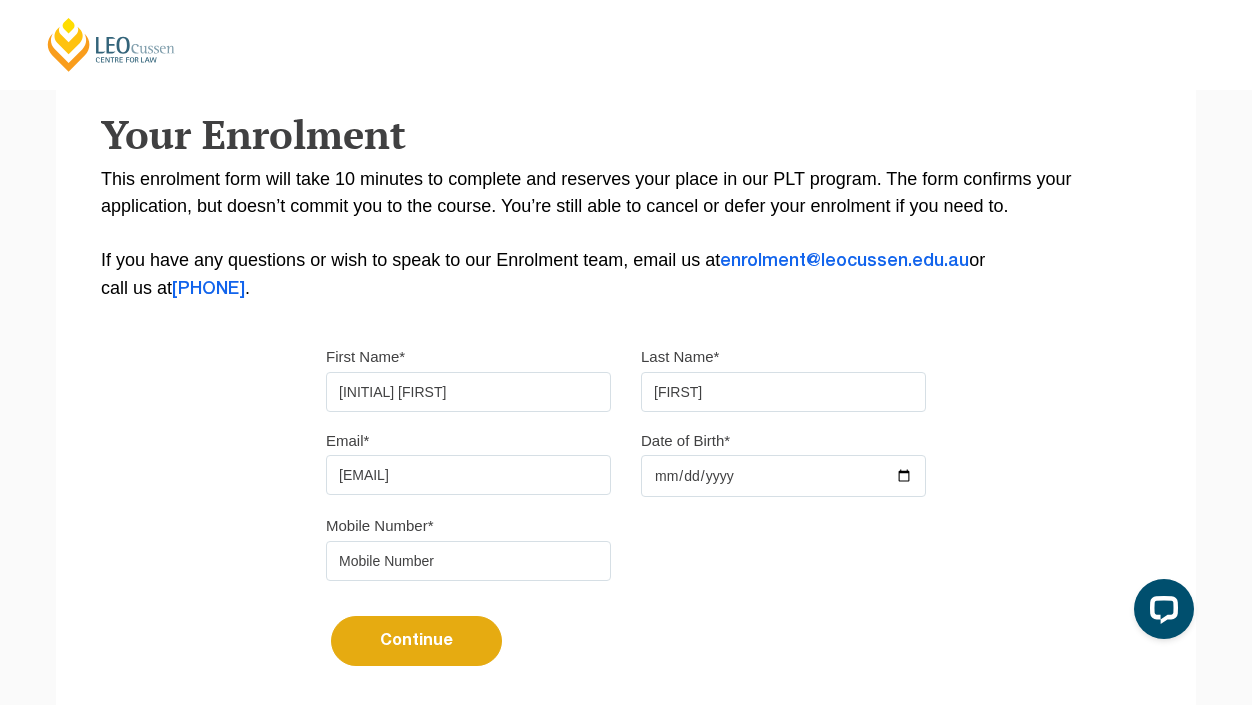 type on "[EMAIL]" 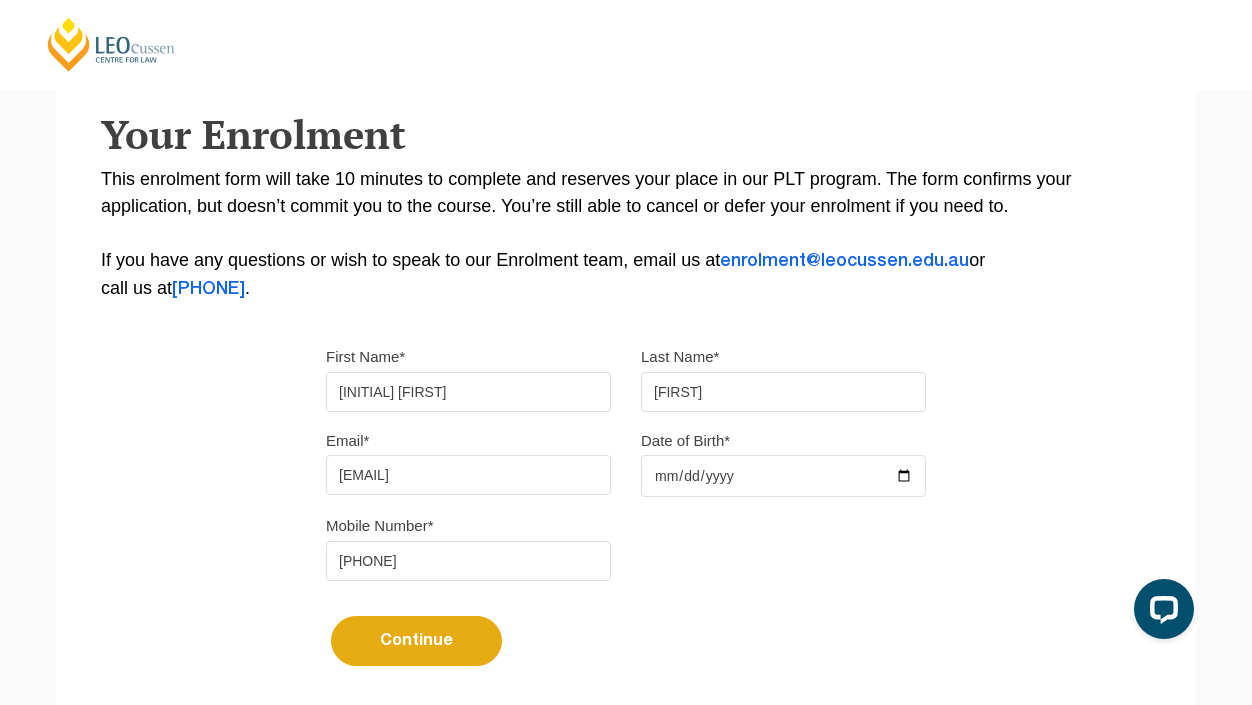 type on "[PHONE]" 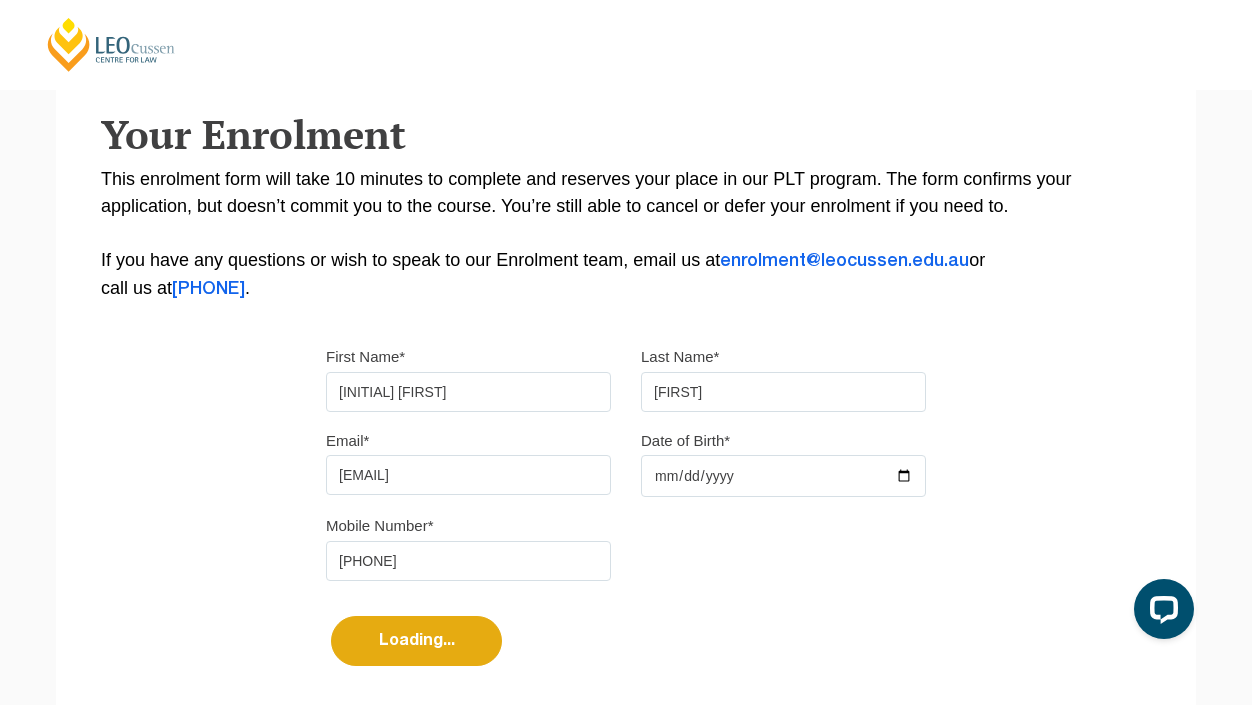 select 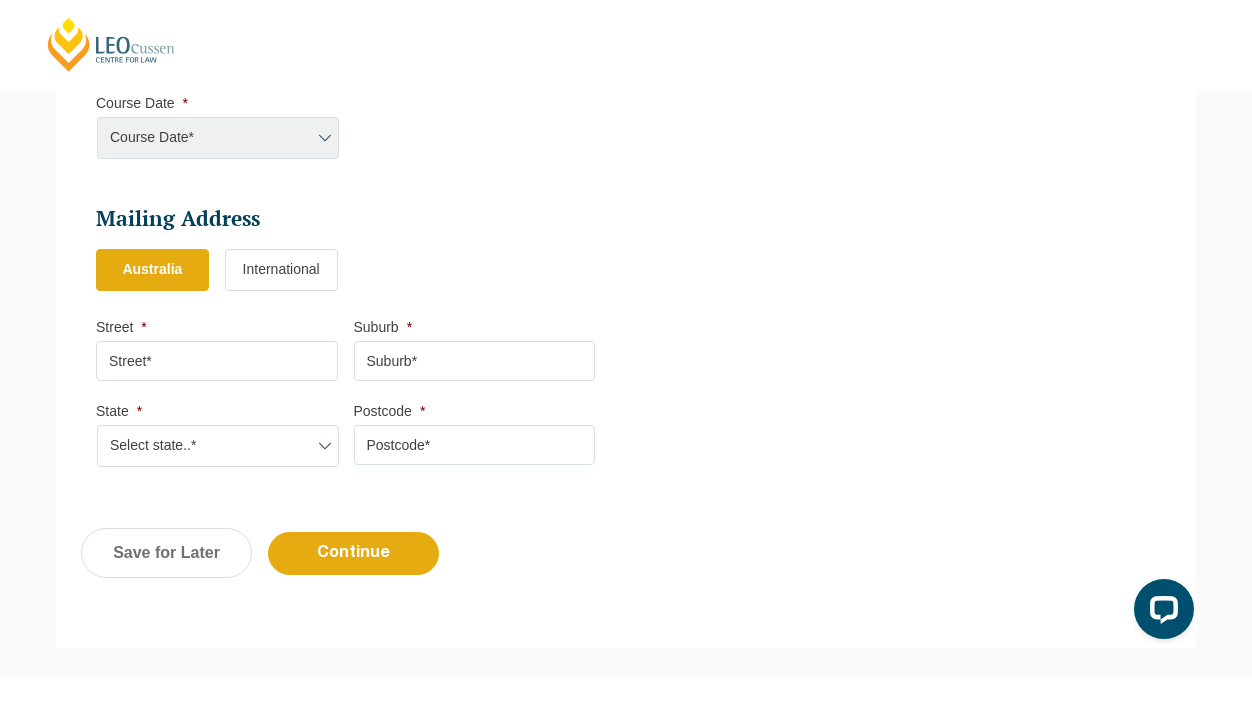 scroll, scrollTop: 1070, scrollLeft: 0, axis: vertical 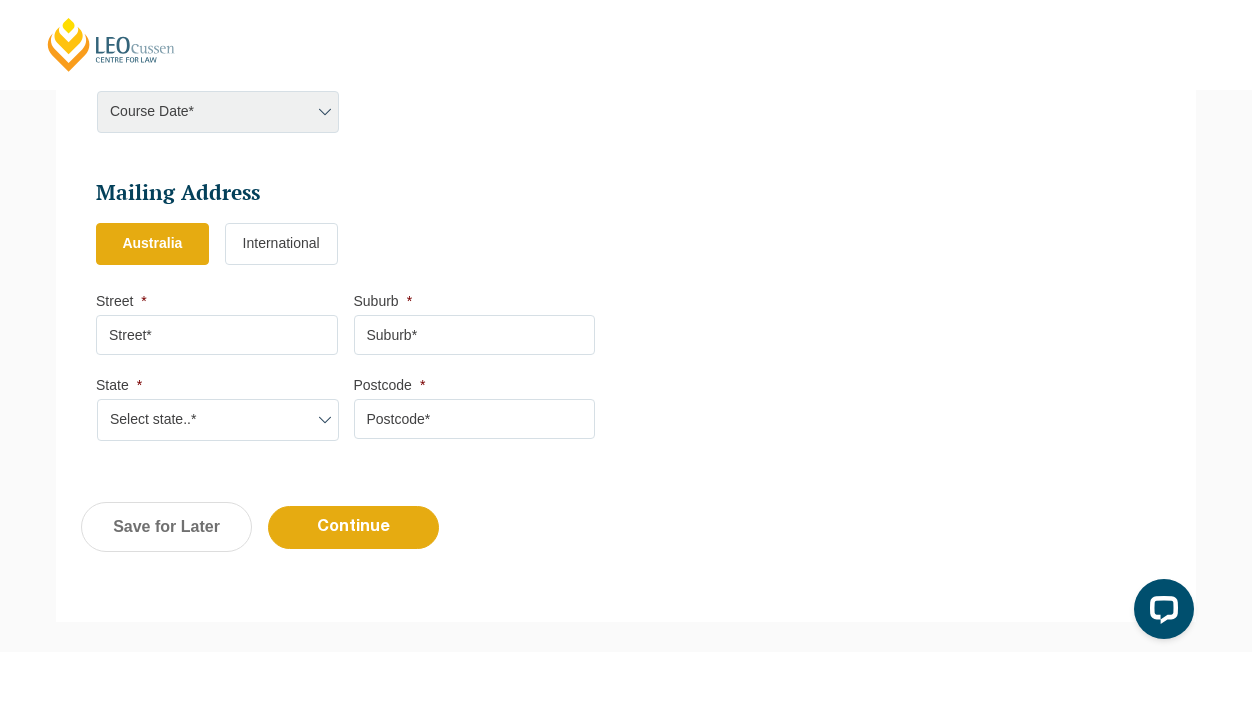 click on "Street *" at bounding box center [217, 335] 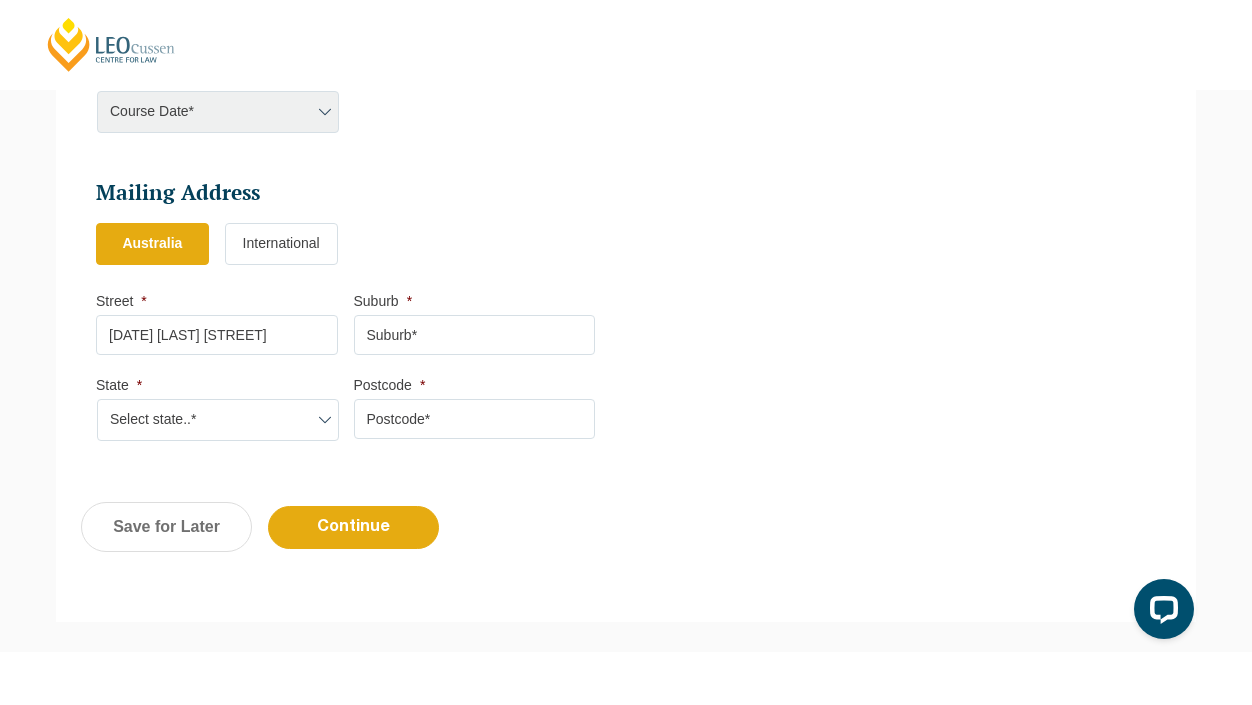 type on "[DATE] [LAST] [STREET]" 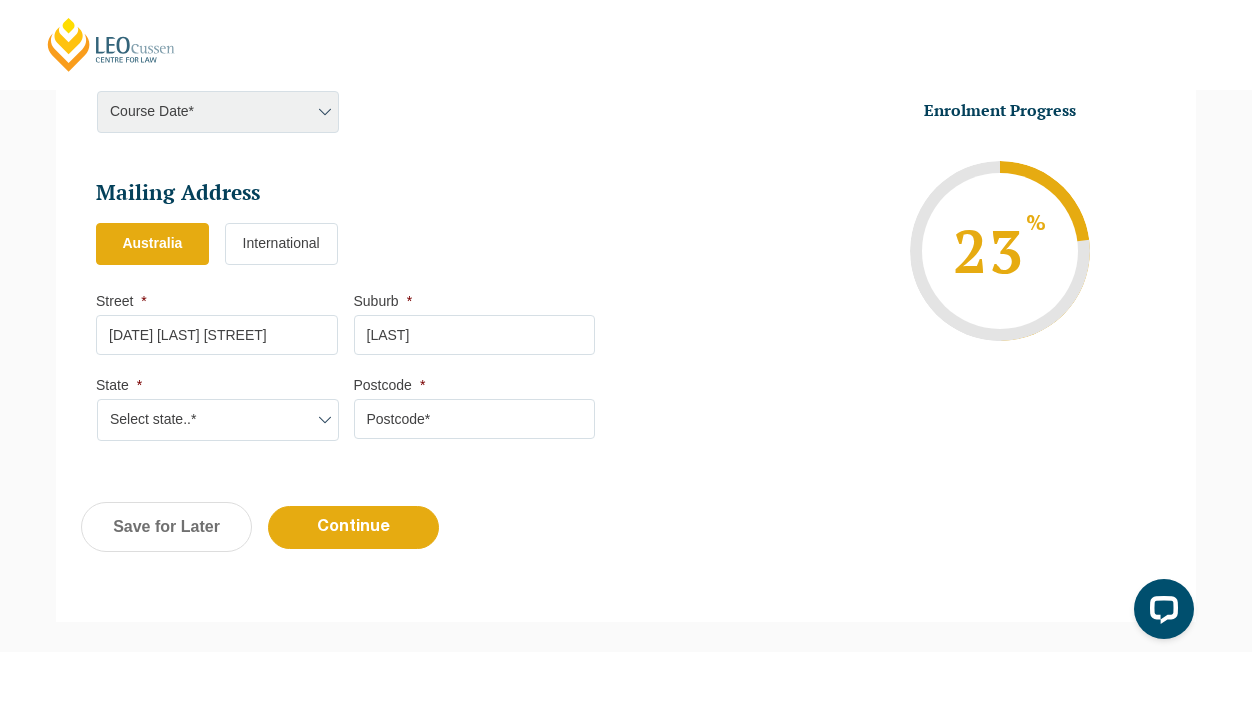 type on "[LAST]" 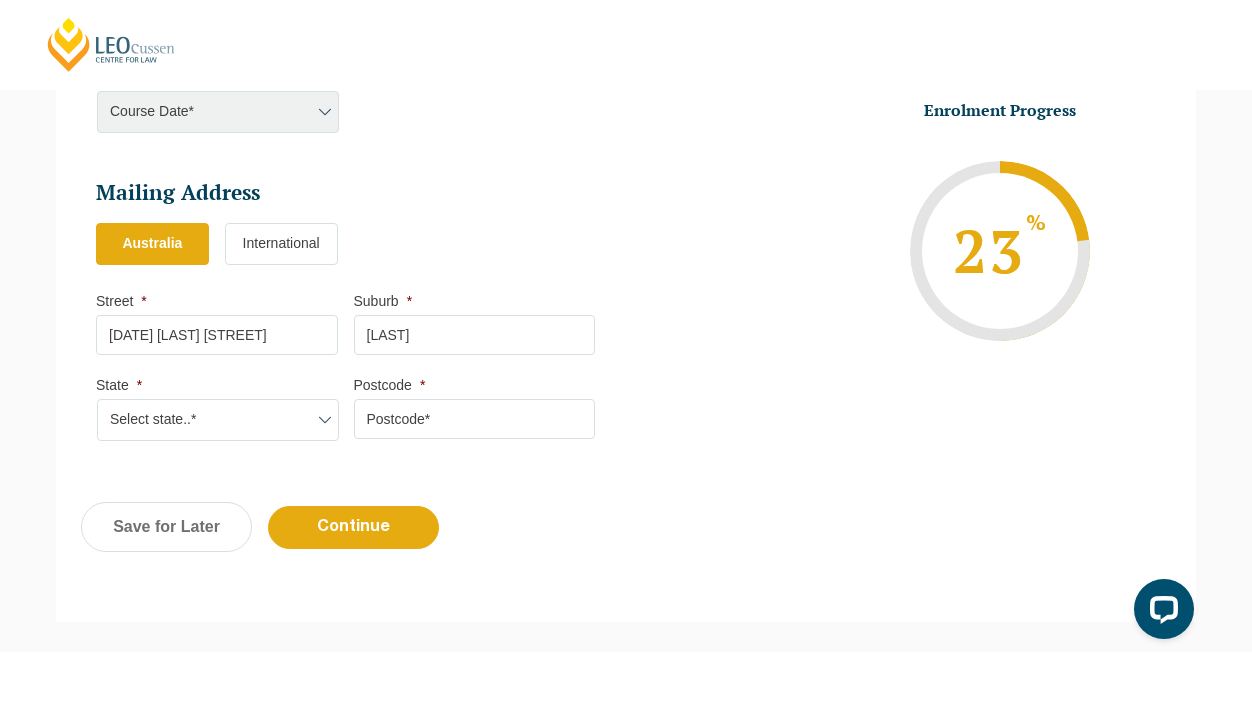 click on "Select state..* VIC WA QLD SA NSW NT ACT TAS" at bounding box center (218, 420) 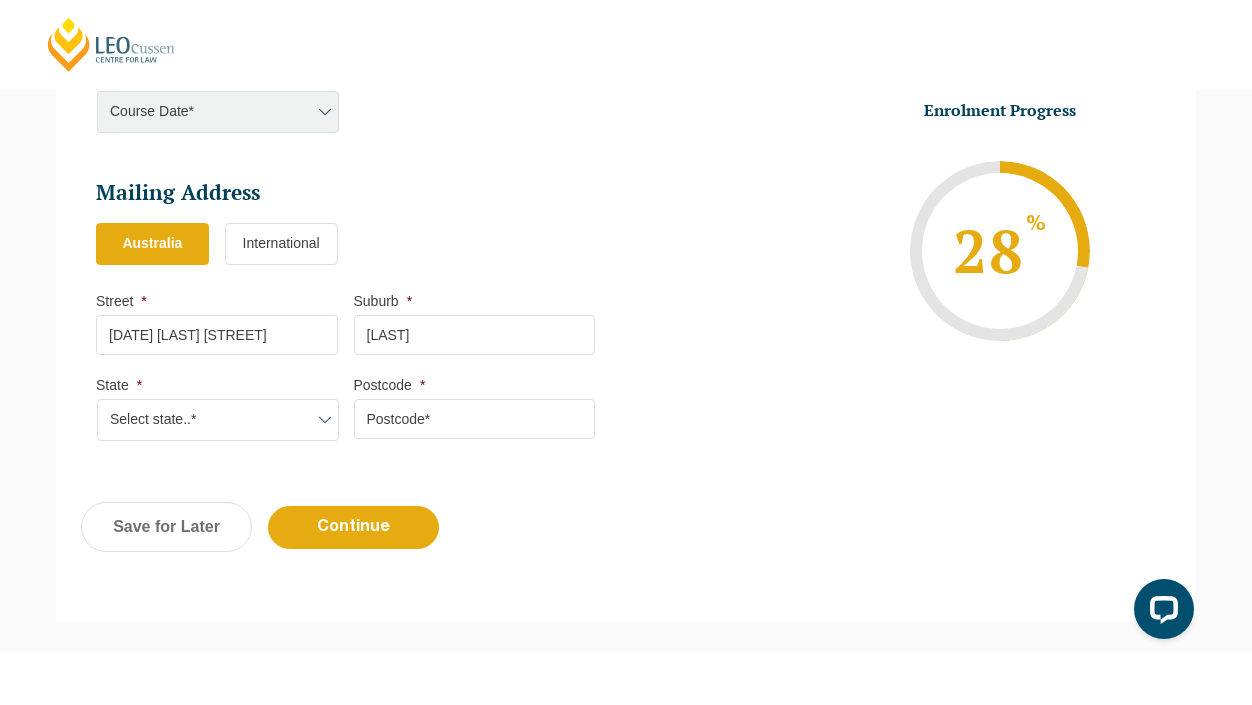 select on "VIC" 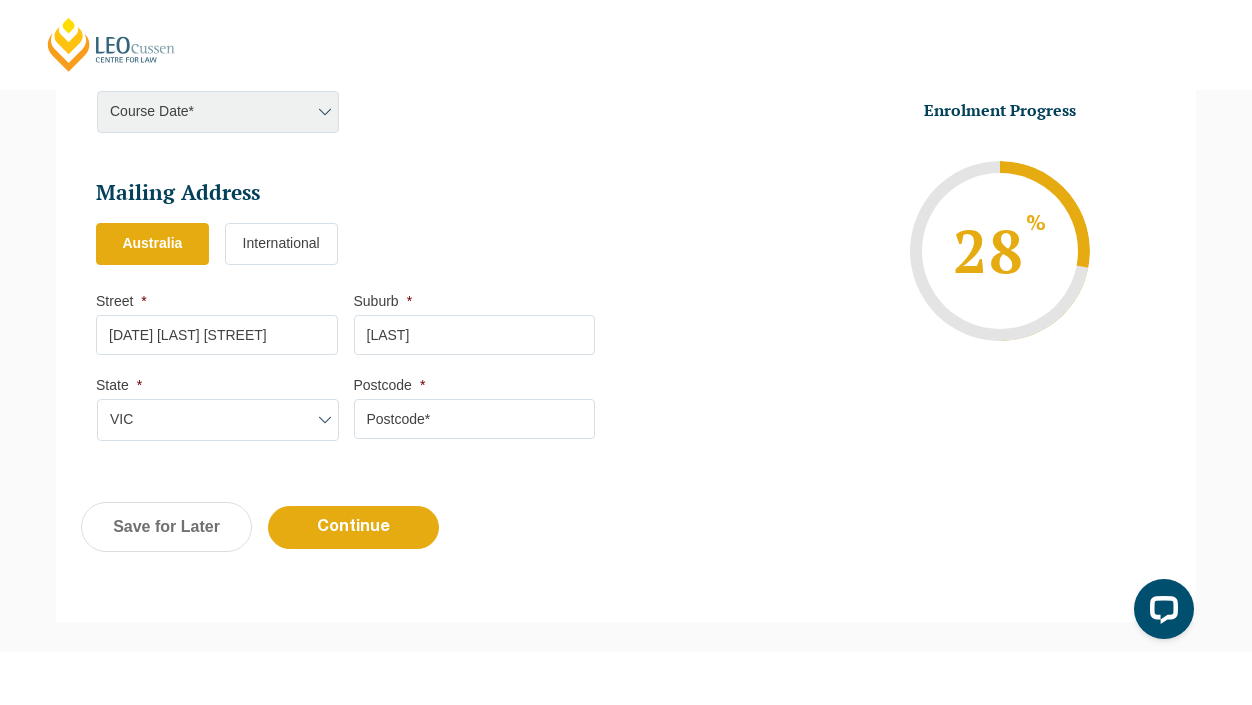 click on "Postcode *" at bounding box center [475, 419] 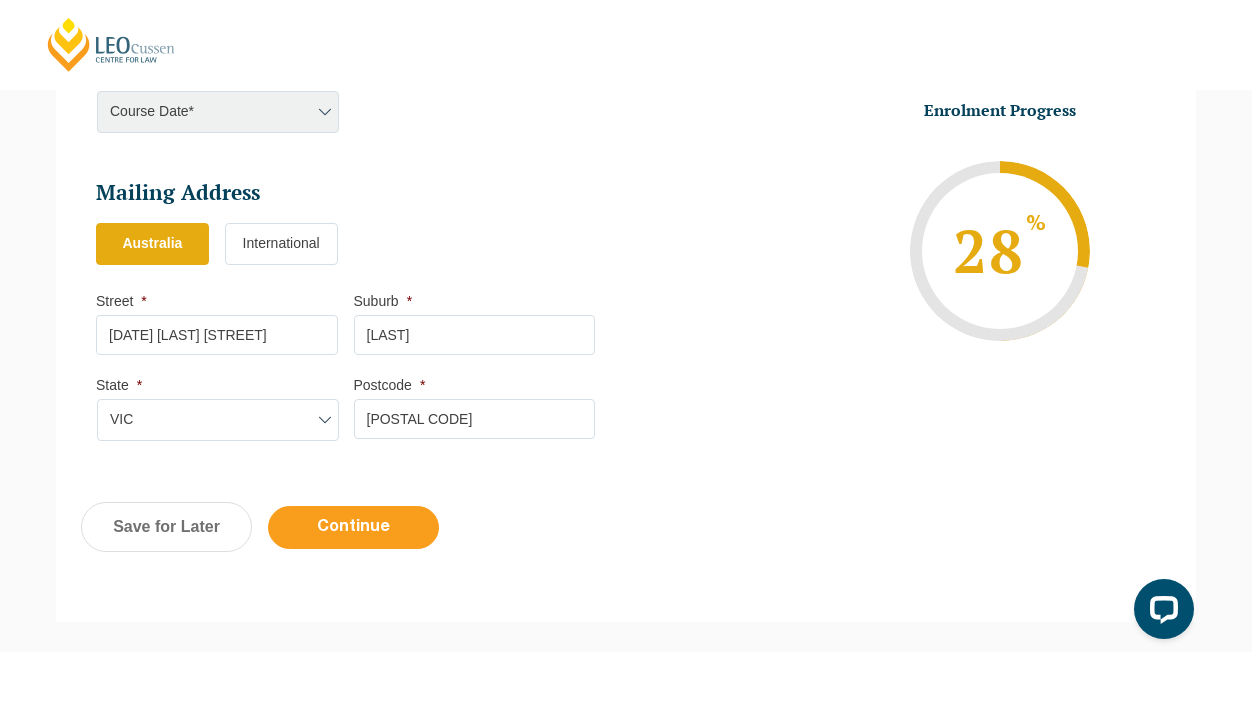 type on "[POSTAL CODE]" 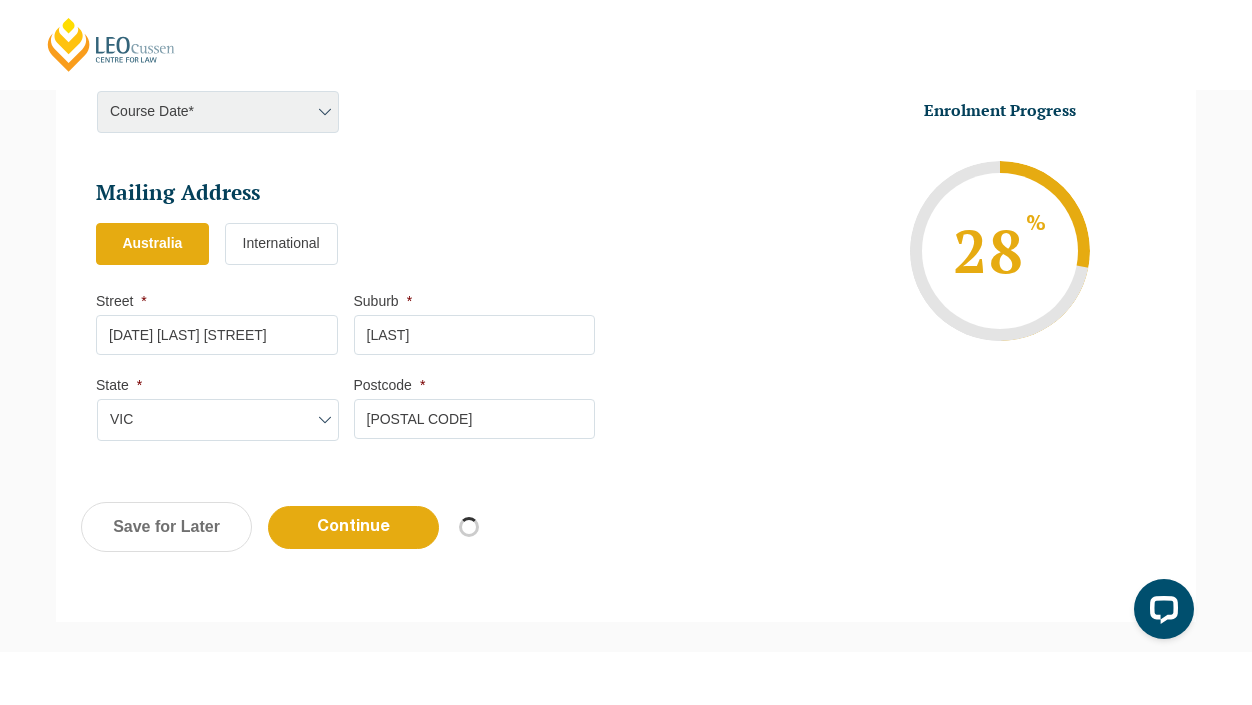 select 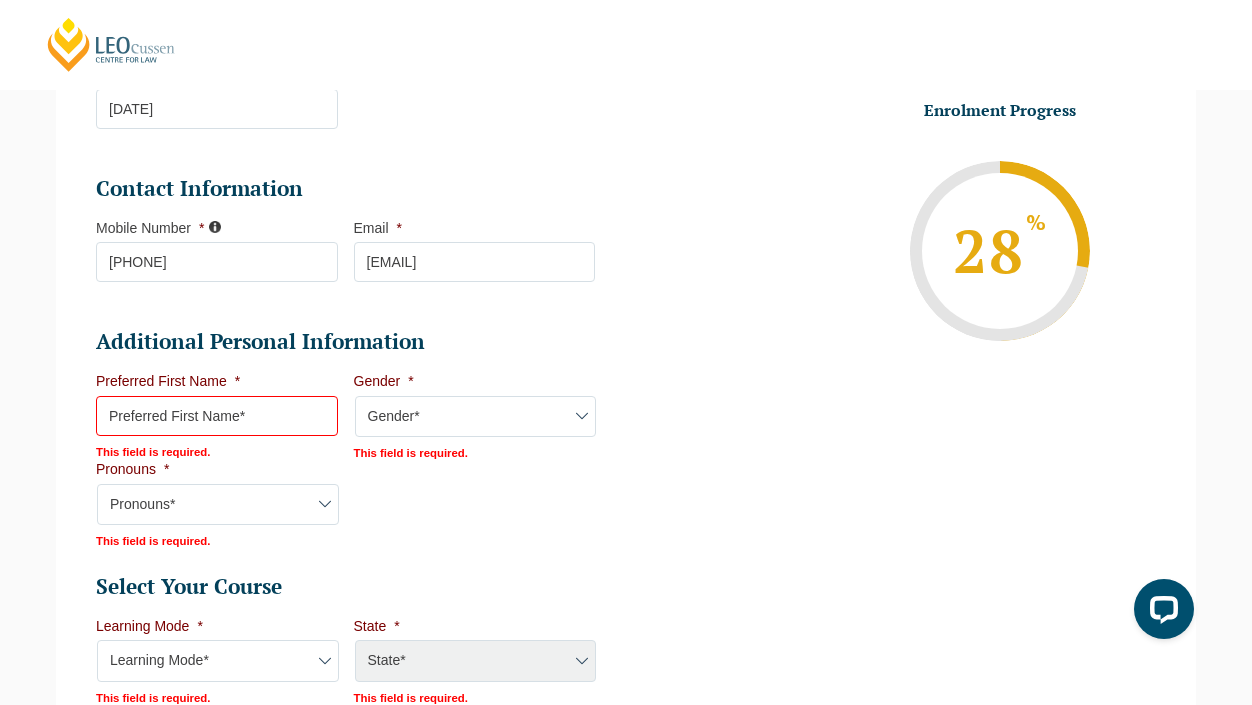 scroll, scrollTop: 532, scrollLeft: 0, axis: vertical 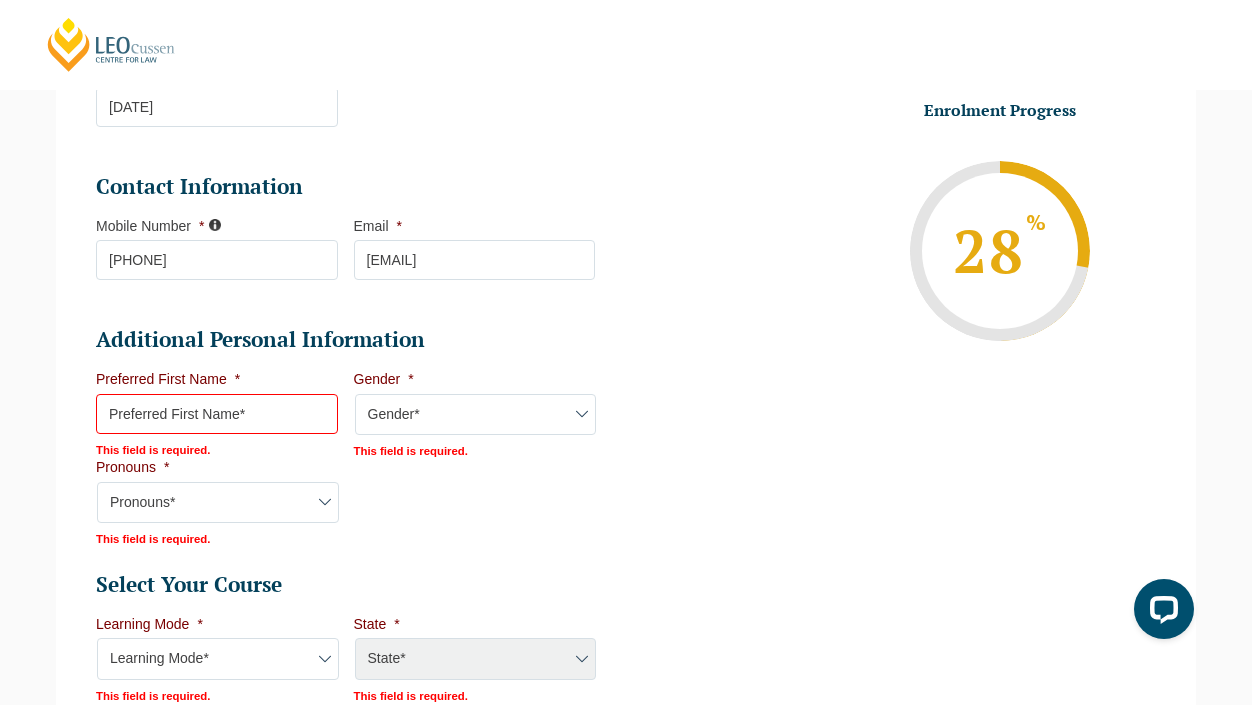 click on "Preferred First Name *" at bounding box center (217, 414) 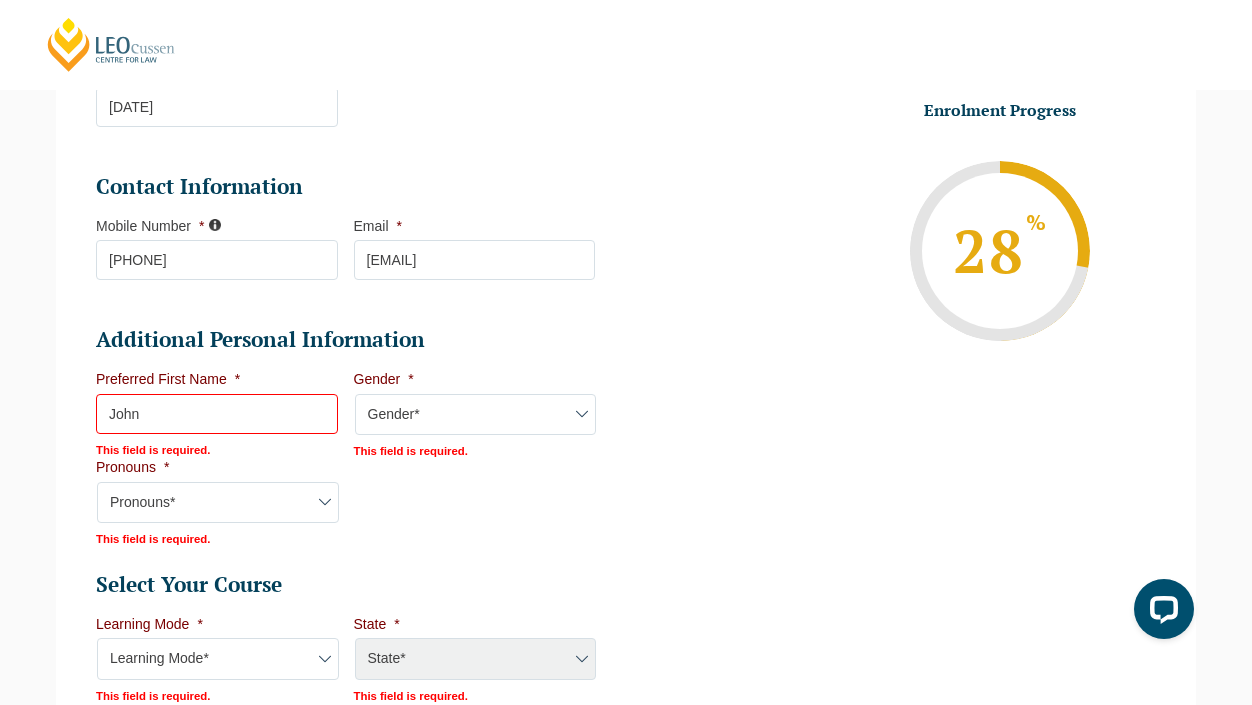 type on "John" 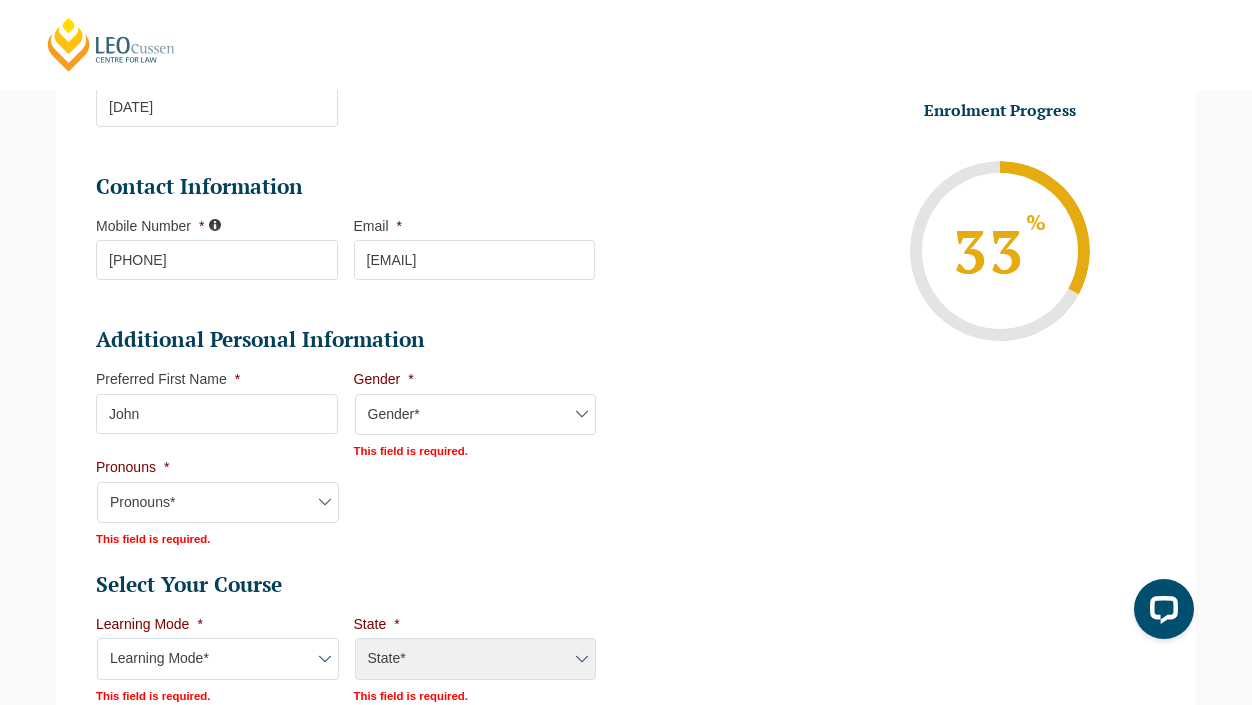 select on "Male" 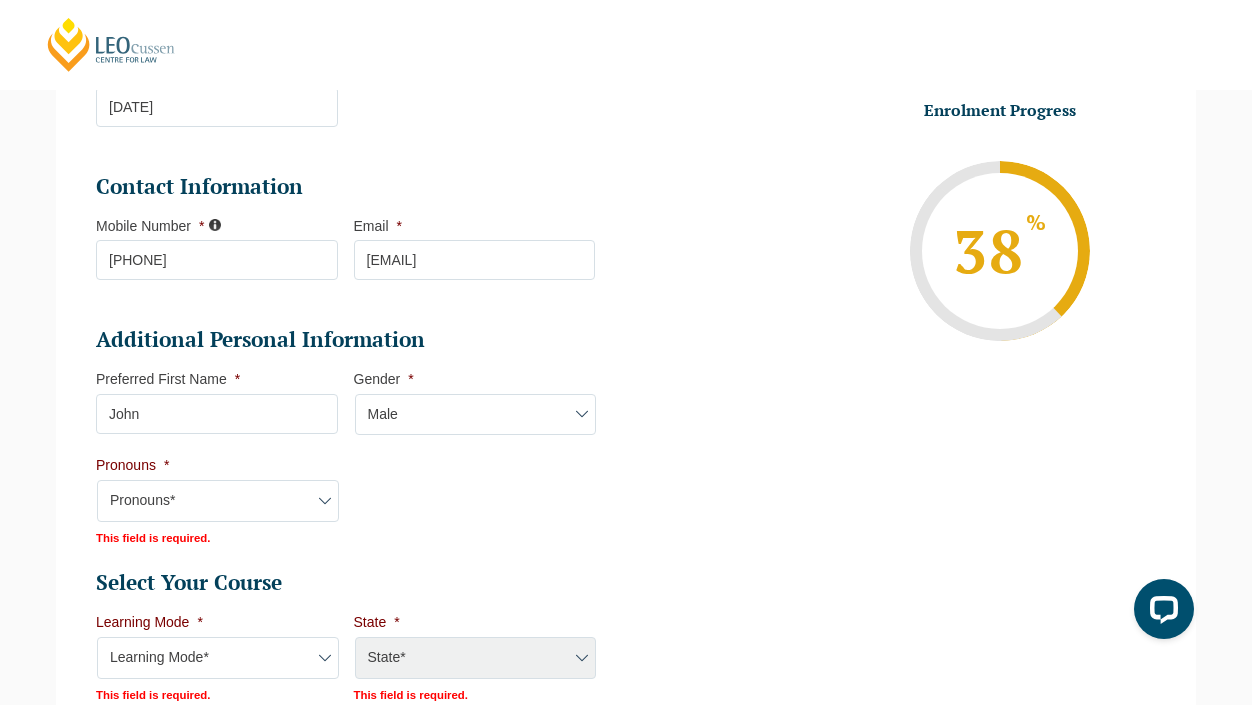 click on "Pronouns* She/Her/Hers He/Him/His They/Them/Theirs Other Prefer not to disclose" at bounding box center (218, 501) 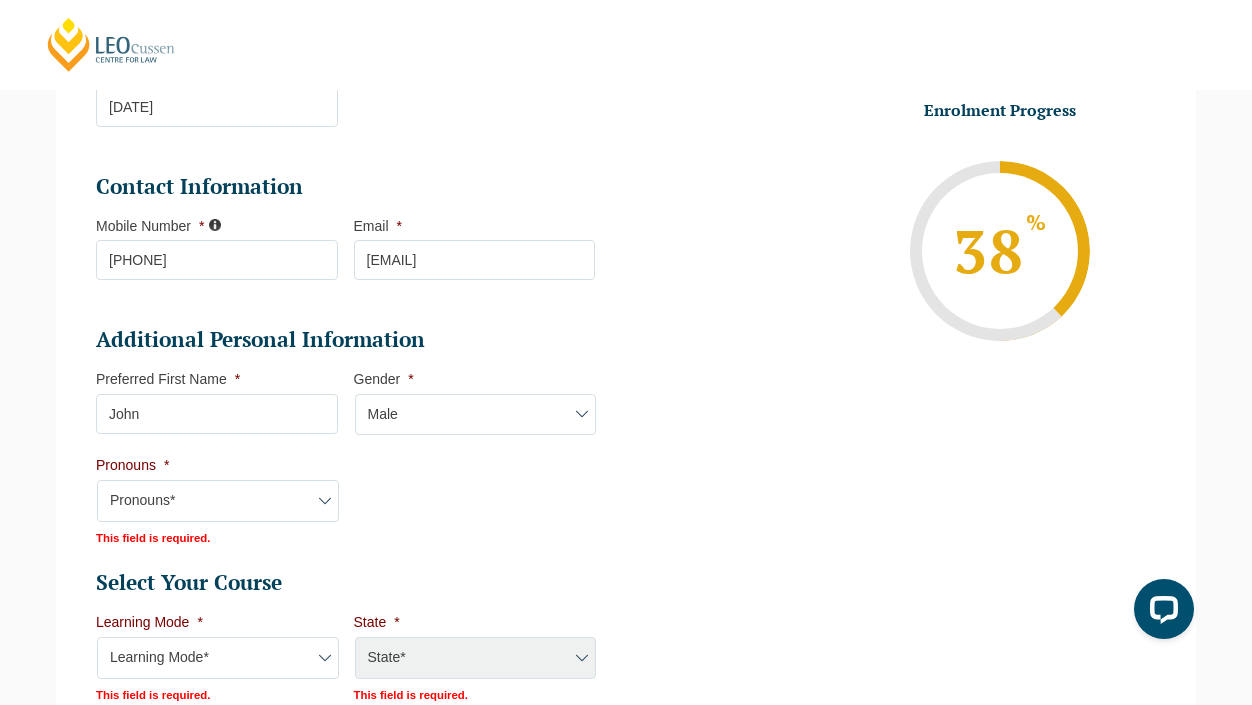 select on "He/Him/His" 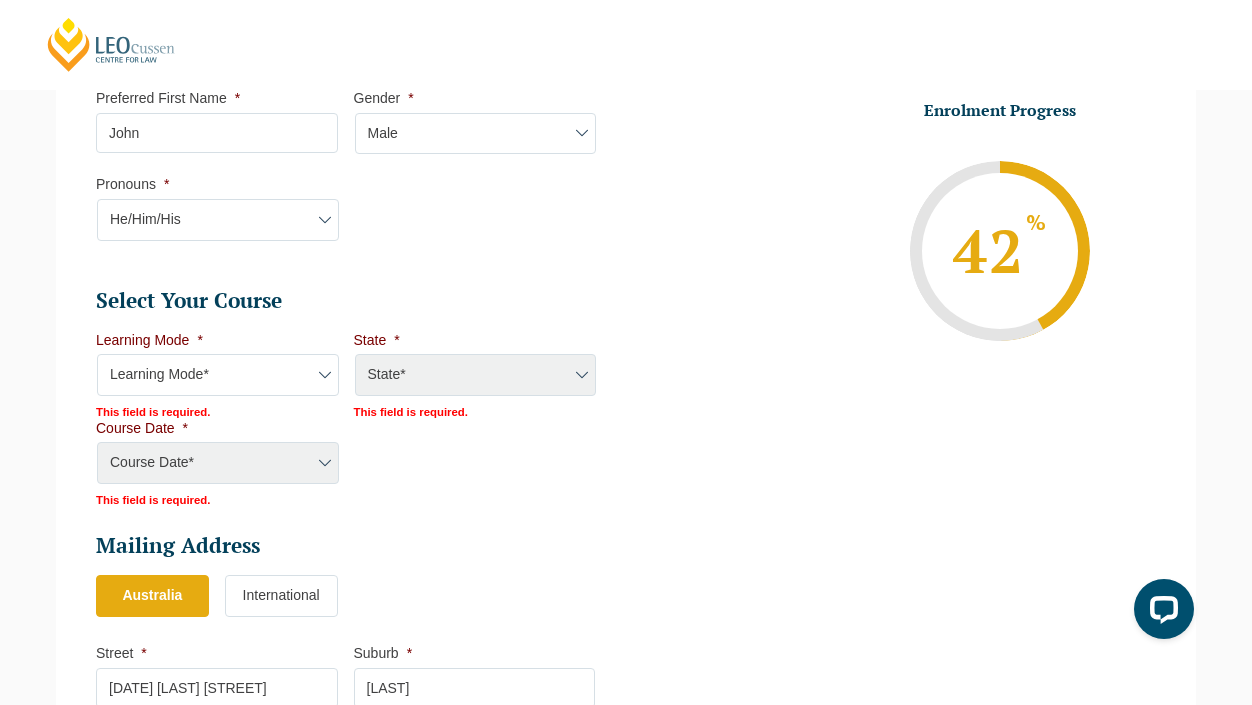 scroll, scrollTop: 817, scrollLeft: 0, axis: vertical 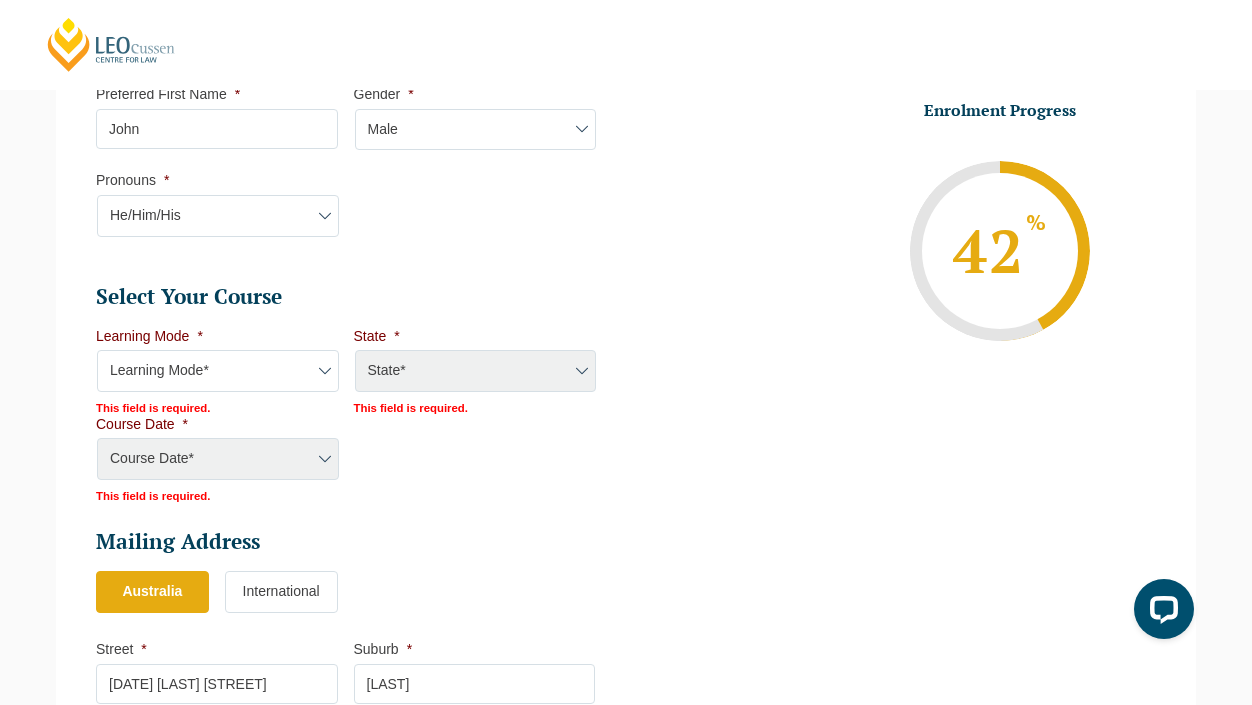 click on "Learning Mode* Online Full Time Learning Online Part Time Learning Blended Full Time Learning Blended Part Time Learning Onsite Full Time Learning" at bounding box center [218, 371] 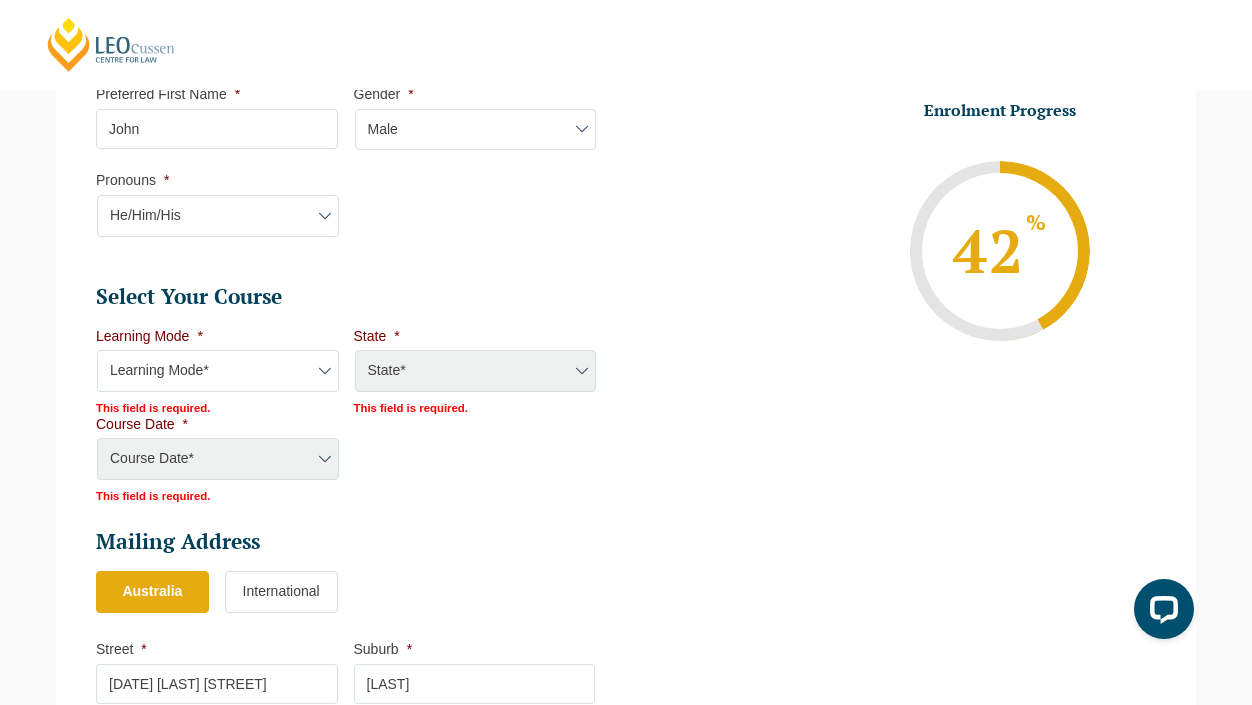 select on "Blended Full Time Learning" 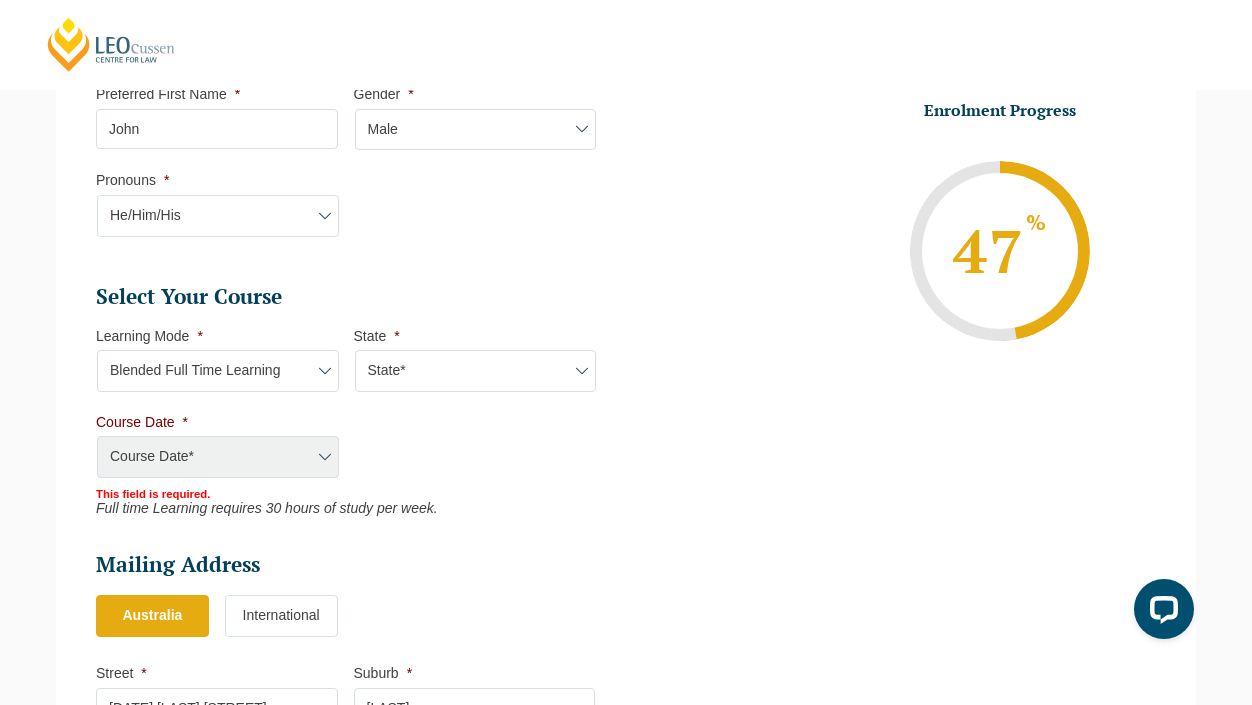 click on "State* ACT/NSW QLD SA VIC WA" at bounding box center (476, 371) 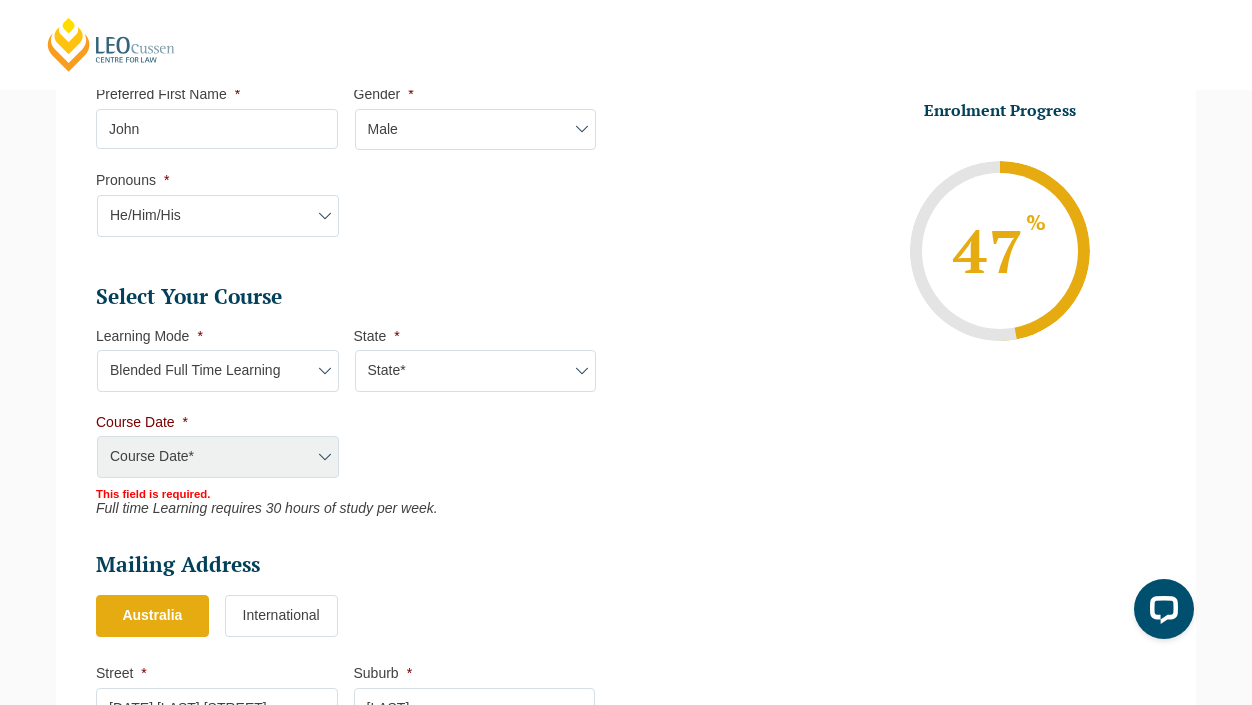 select on "VIC" 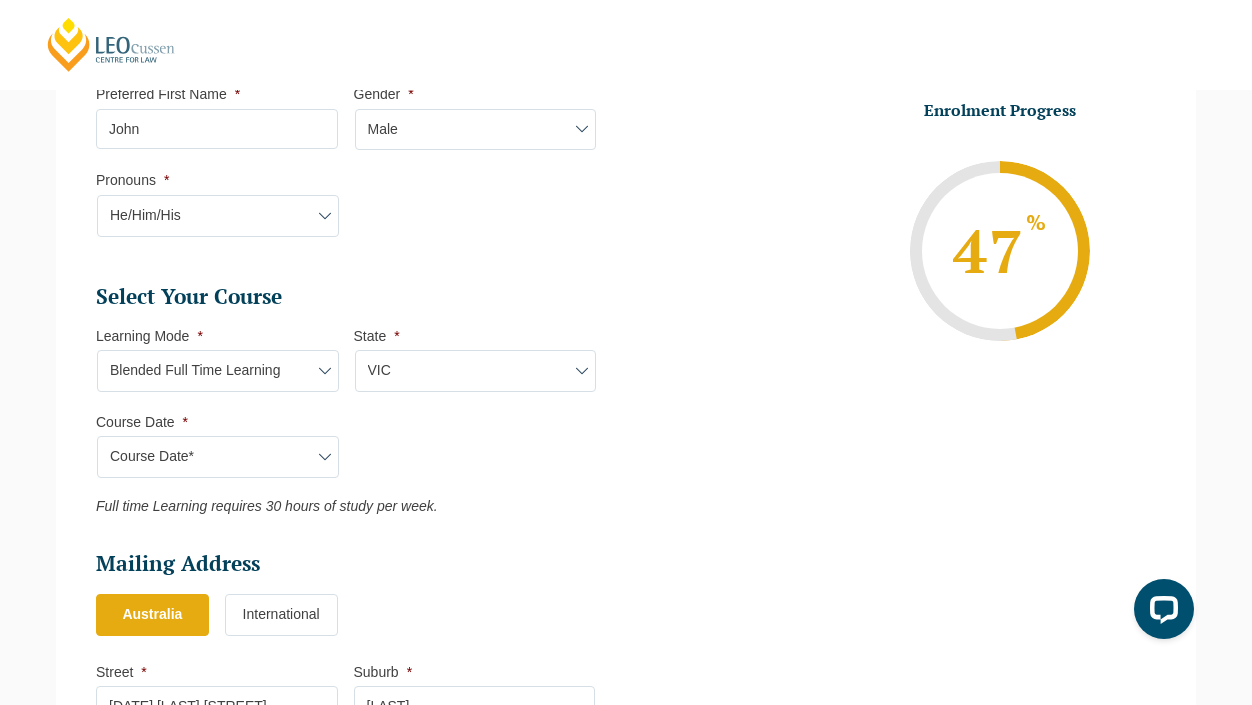 click on "Course Date* September 2025 (22-Sep-2025 to 20-Feb-2026) December 2025 (08-Dec-2025 to 16-May-2026) January 2026 (27-Jan-2026 to 12-Jun-2026) February 2026 (16-Feb-2026 to 03-Jul-2026) March 2026 (23-Mar-2026 to 07-Aug-2026) June 2026 (22-Jun-2026 to 06-Nov-2026) August 2026 (03-Aug-2026 to 18-Dec-2026) September 2026 (21-Sep-2026 to 19-Feb-2027) December 2026 (07-Dec-2026 to 07-May-2027)" at bounding box center (218, 457) 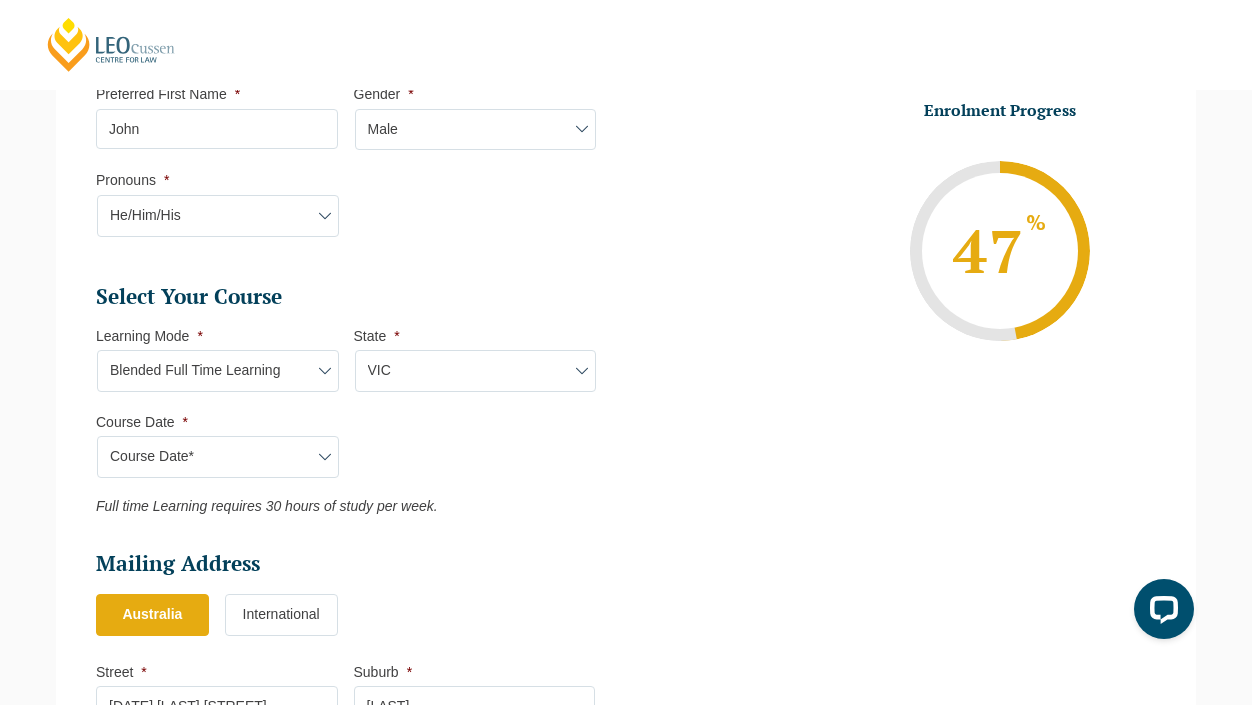select on "January 2026 (27-Jan-2026 to 12-Jun-2026)" 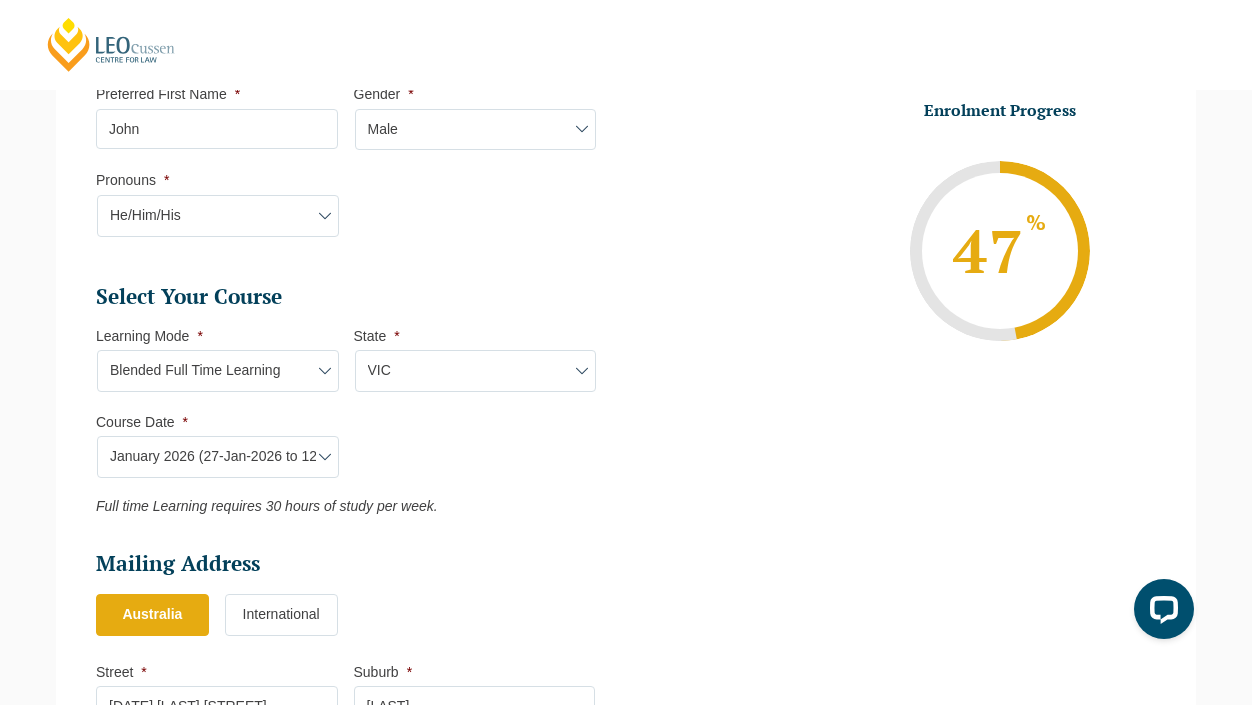 type on "Intake 01 January 2026 FT" 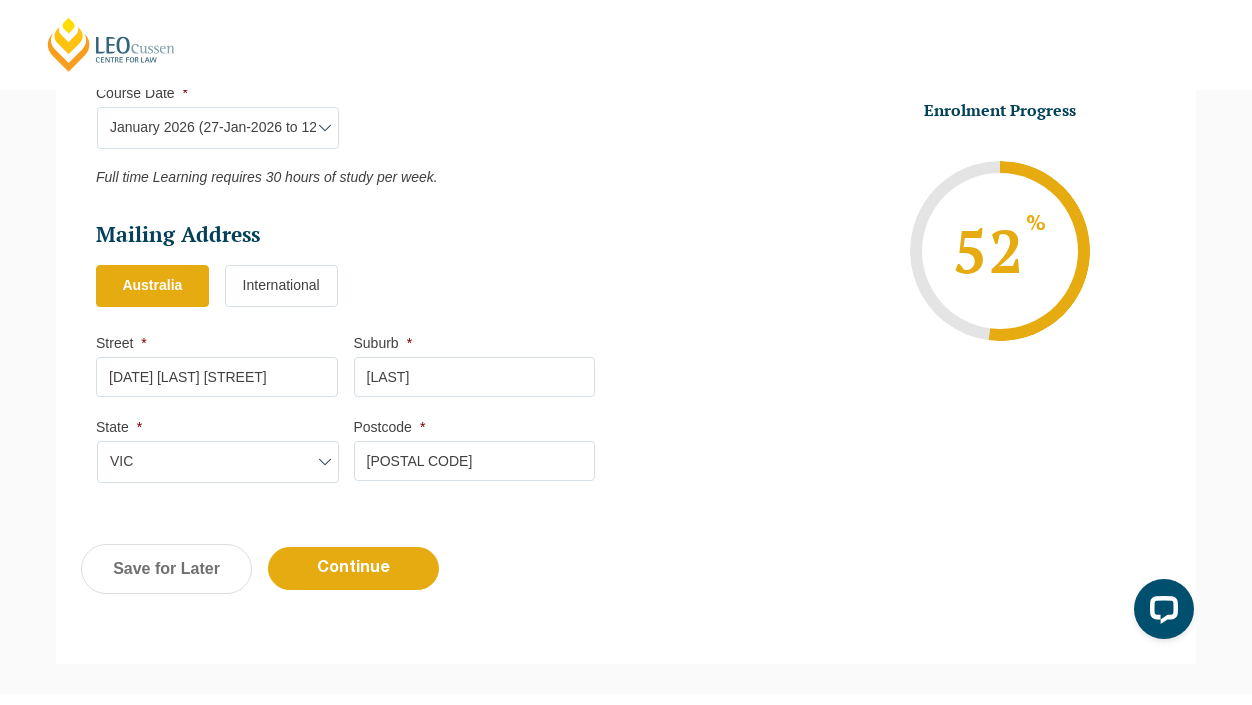scroll, scrollTop: 1149, scrollLeft: 0, axis: vertical 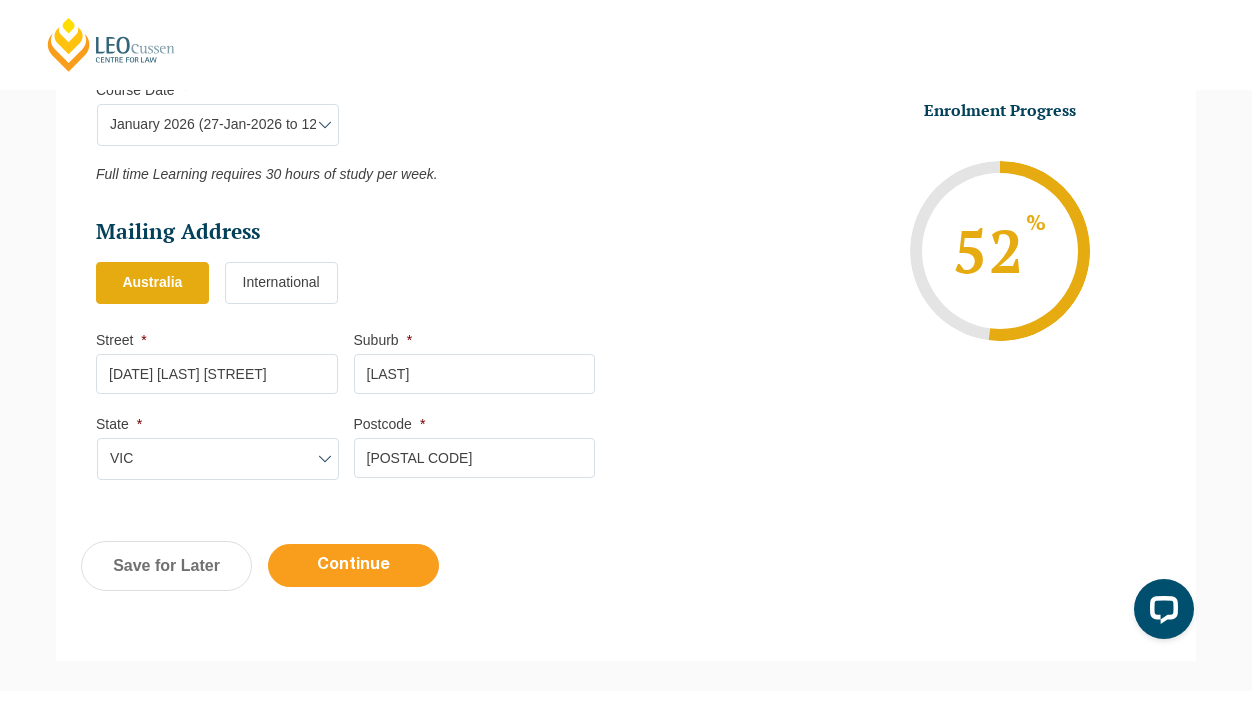 click on "Continue" at bounding box center [353, 565] 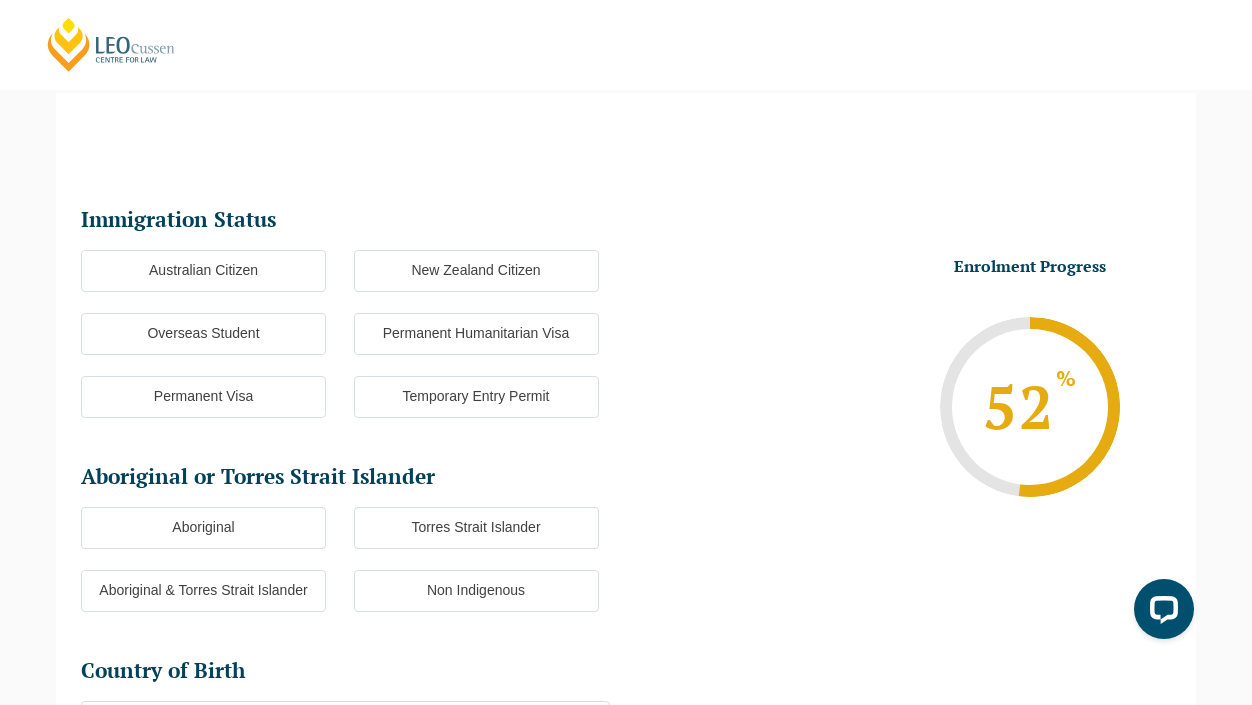 scroll, scrollTop: 173, scrollLeft: 0, axis: vertical 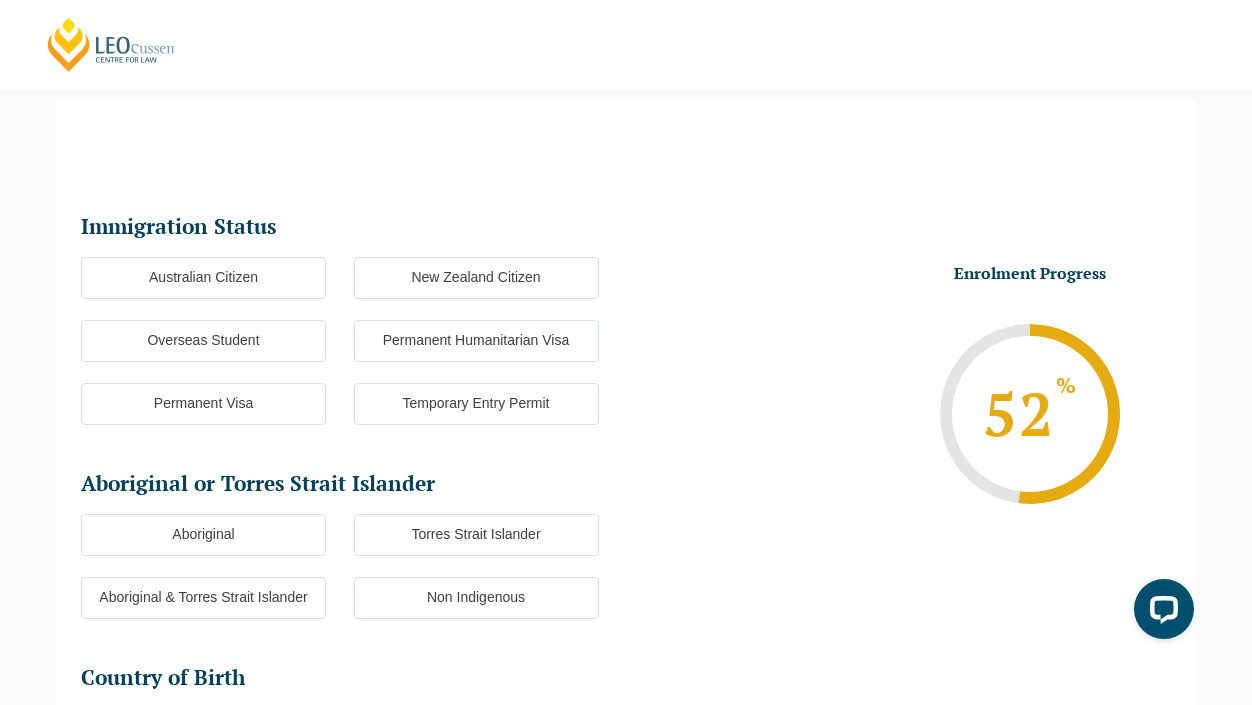 click on "Overseas Student" at bounding box center (203, 341) 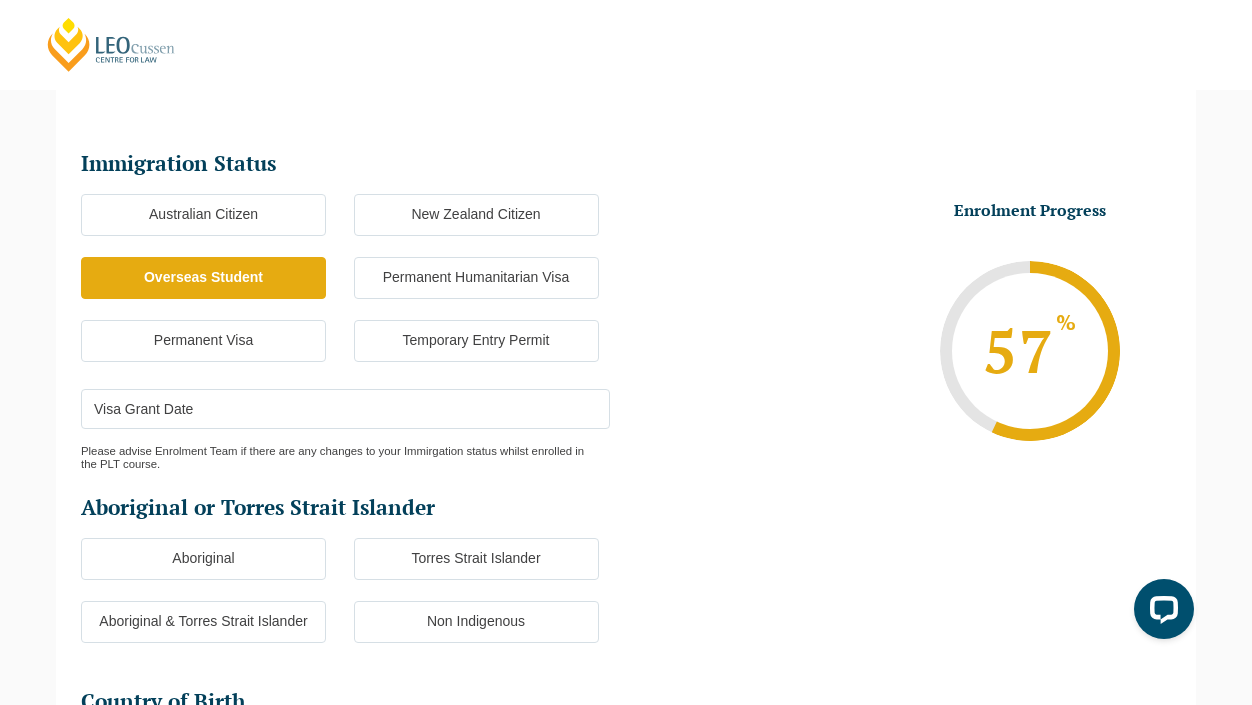 scroll, scrollTop: 265, scrollLeft: 0, axis: vertical 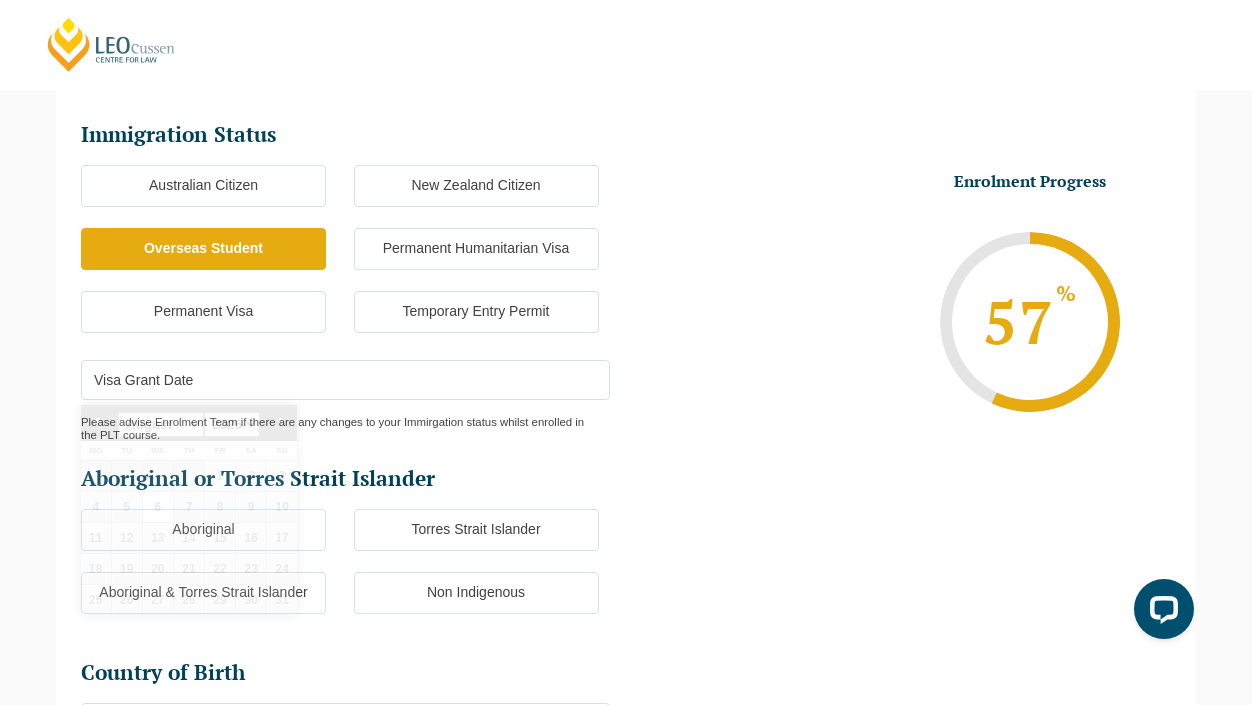 click on "Visa Grant Date" at bounding box center [345, 380] 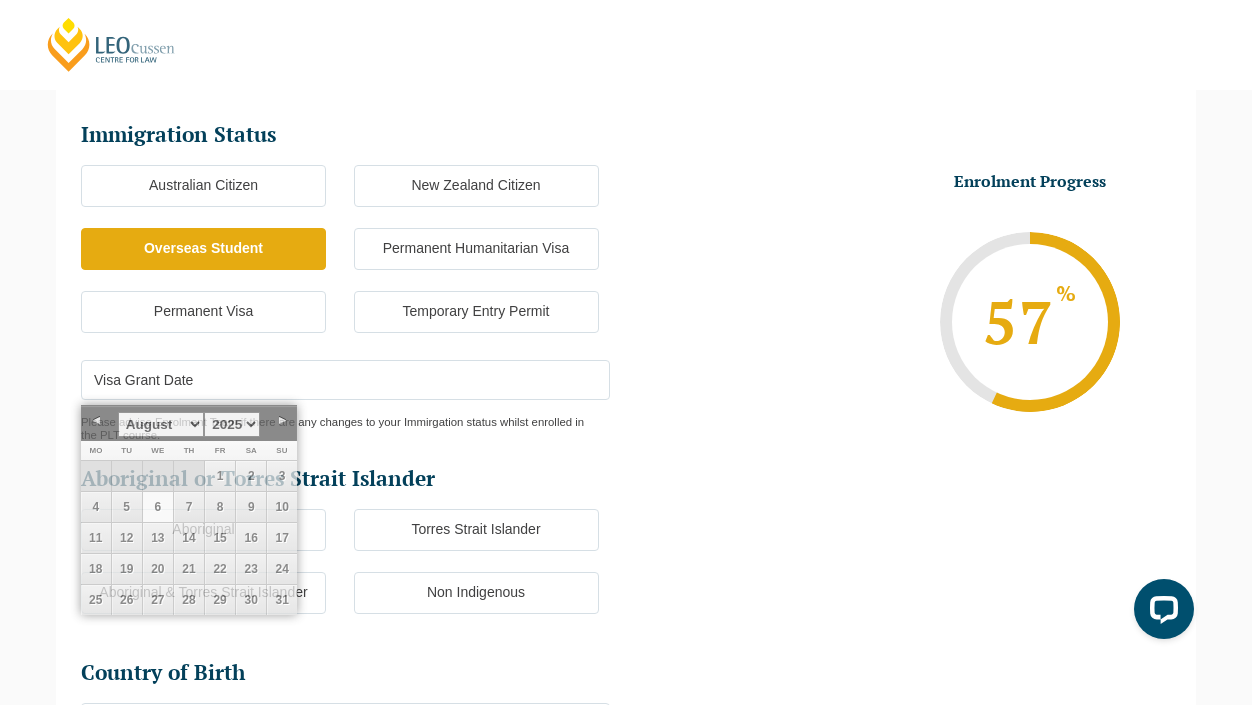click on "Please advise Enrolment Team if there are any changes to your Immirgation status whilst enrolled in the PLT course." at bounding box center [345, 421] 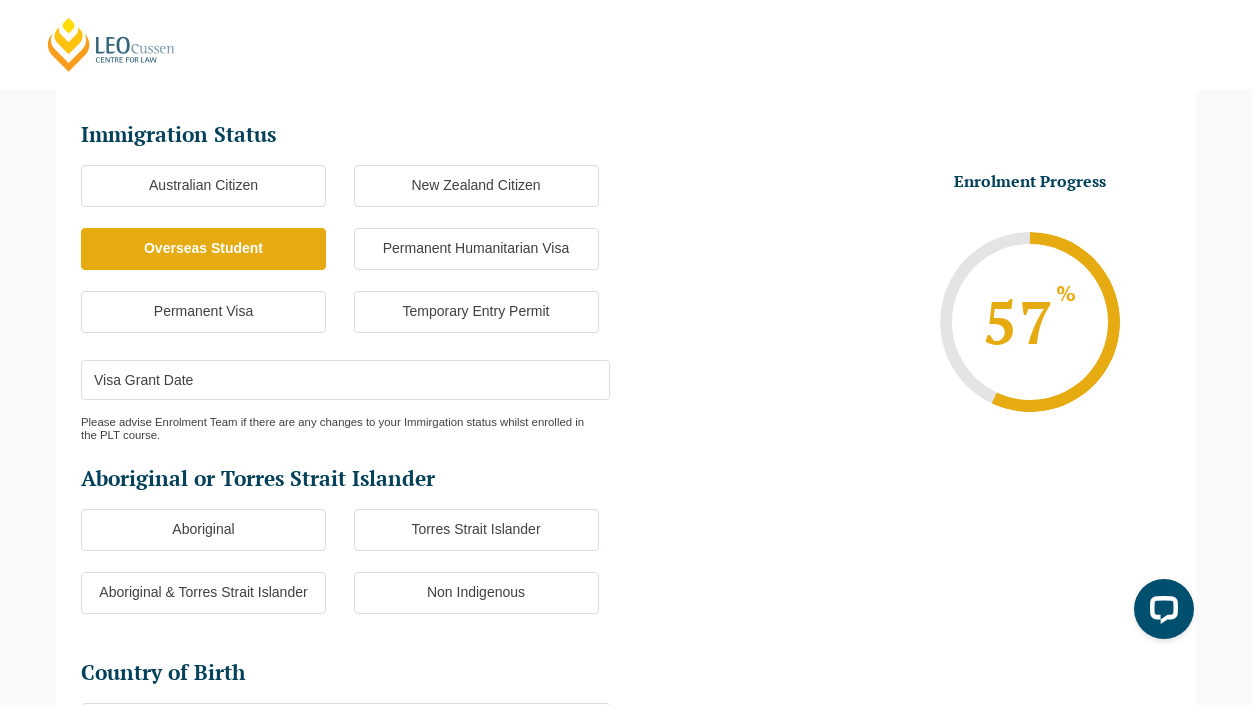 click on "Visa Grant Date" at bounding box center [345, 380] 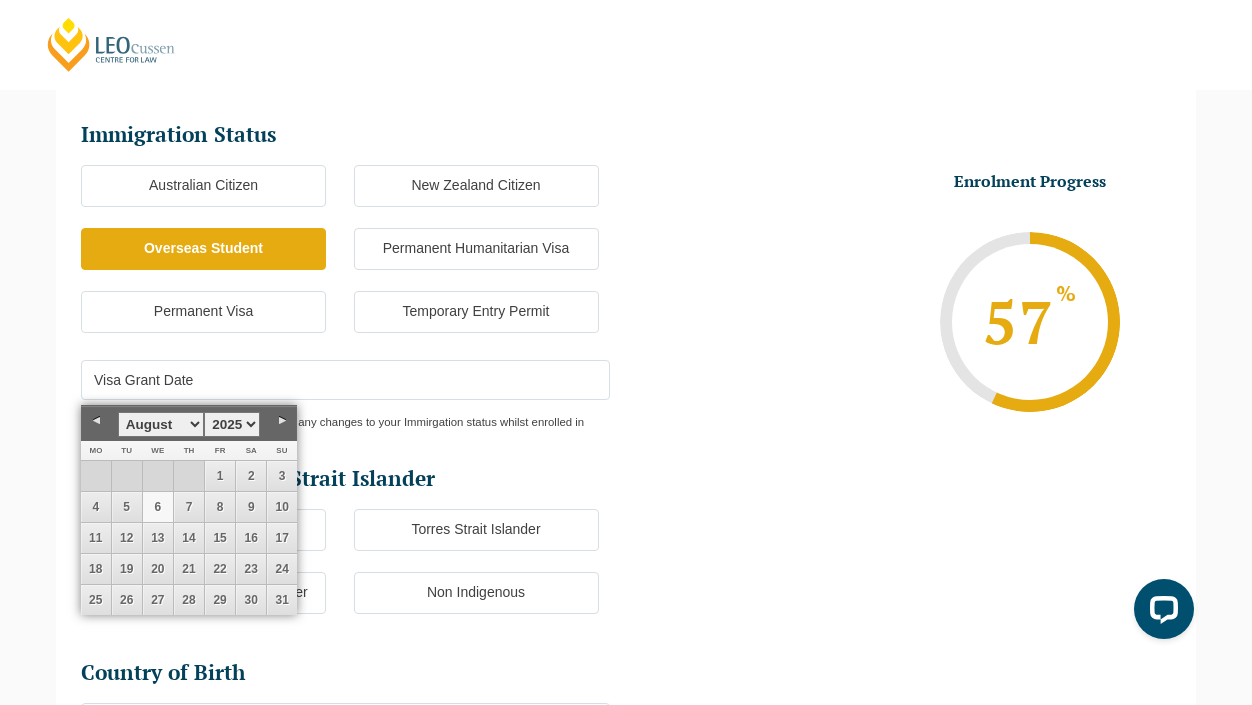 click on "1925 1926 1927 1928 1929 1930 1931 1932 1933 1934 1935 1936 1937 1938 1939 1940 1941 1942 1943 1944 1945 1946 1947 1948 1949 1950 1951 1952 1953 1954 1955 1956 1957 1958 1959 1960 1961 1962 1963 1964 1965 1966 1967 1968 1969 1970 1971 1972 1973 1974 1975 1976 1977 1978 1979 1980 1981 1982 1983 1984 1985 1986 1987 1988 1989 1990 1991 1992 1993 1994 1995 1996 1997 1998 1999 2000 2001 2002 2003 2004 2005 2006 2007 2008 2009 2010 2011 2012 2013 2014 2015 2016 2017 2018 2019 2020 2021 2022 2023 2024 2025 2026 2027 2028 2029 2030 2031 2032 2033 2034 2035 2036 2037 2038 2039 2040 2041 2042 2043 2044 2045" at bounding box center [232, 424] 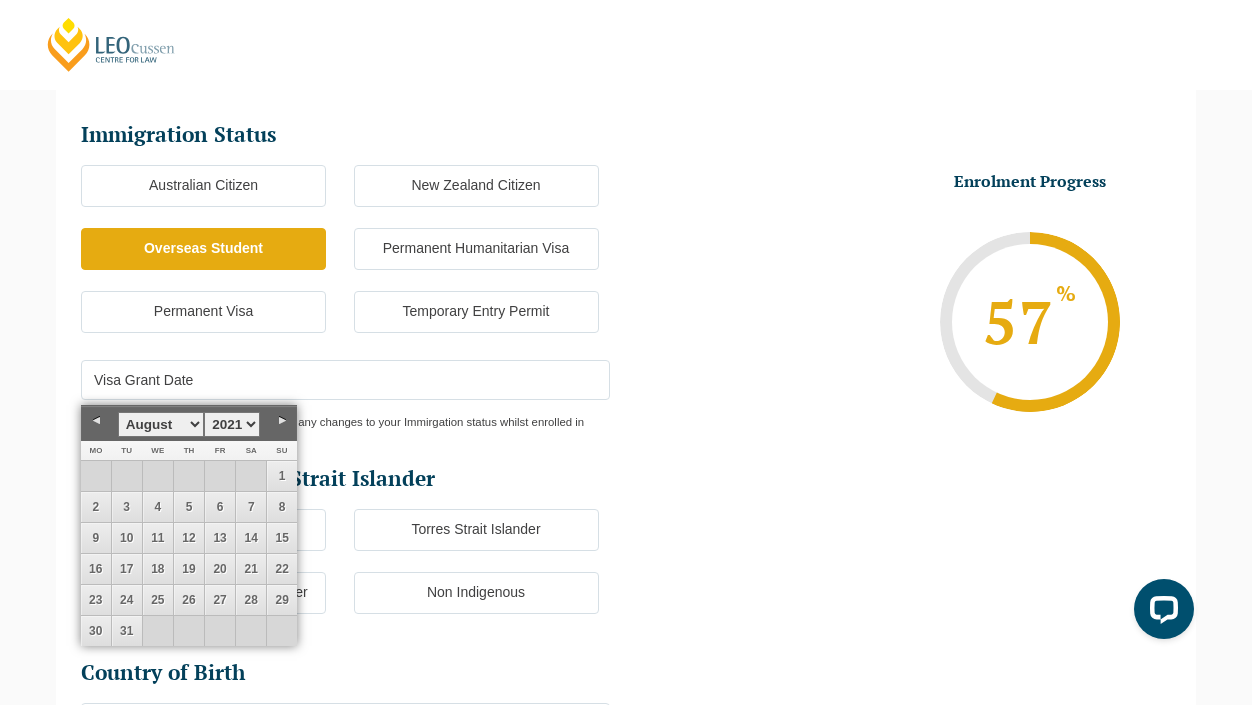 click on "January February March April May June July August September October November December" at bounding box center [161, 424] 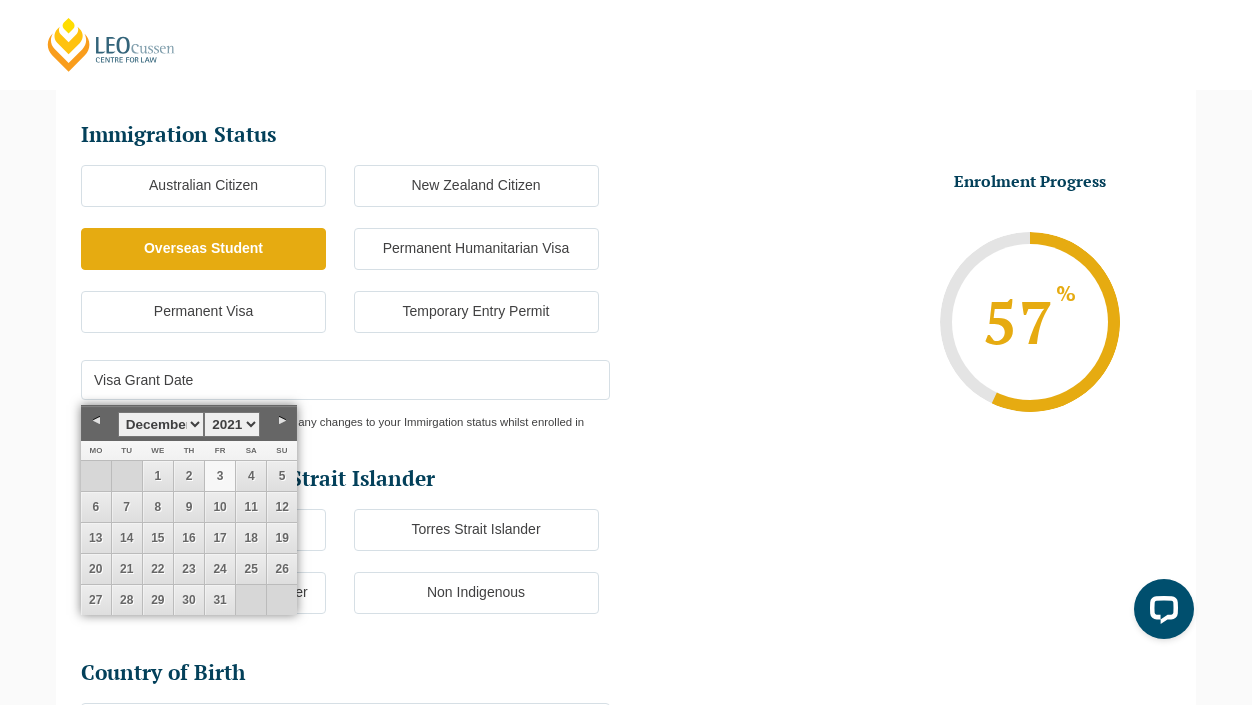 click on "3" at bounding box center (220, 476) 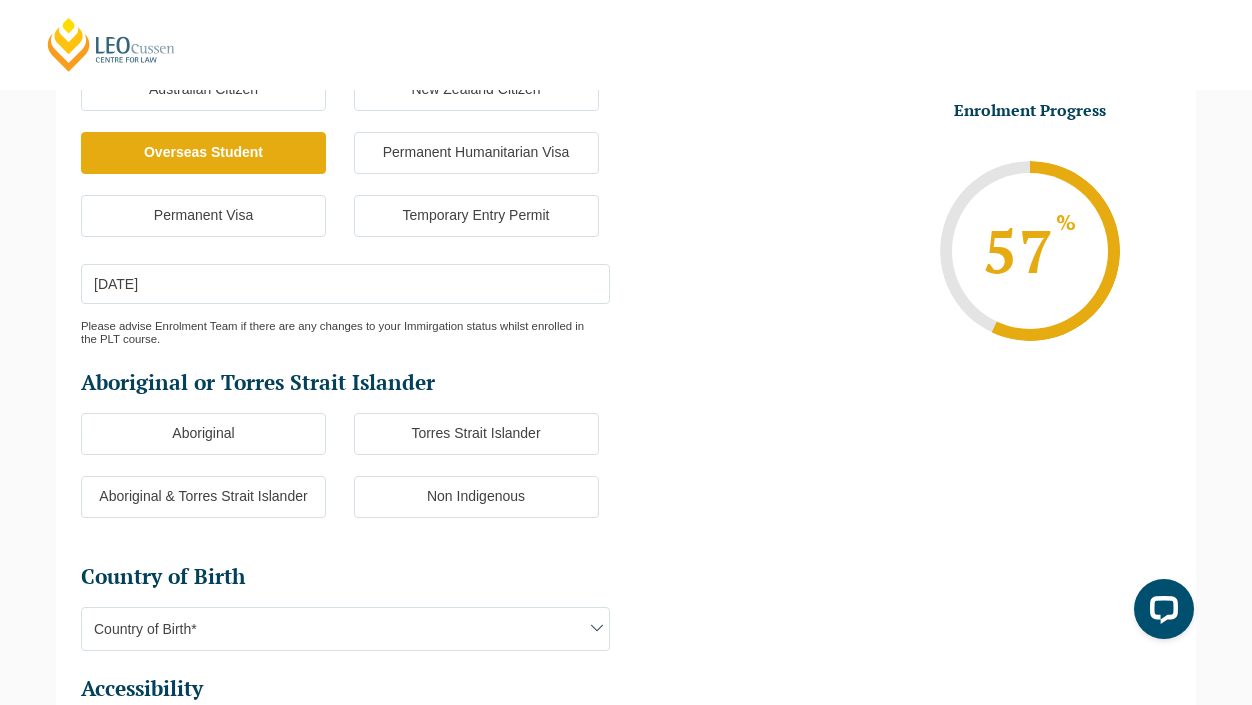 scroll, scrollTop: 367, scrollLeft: 0, axis: vertical 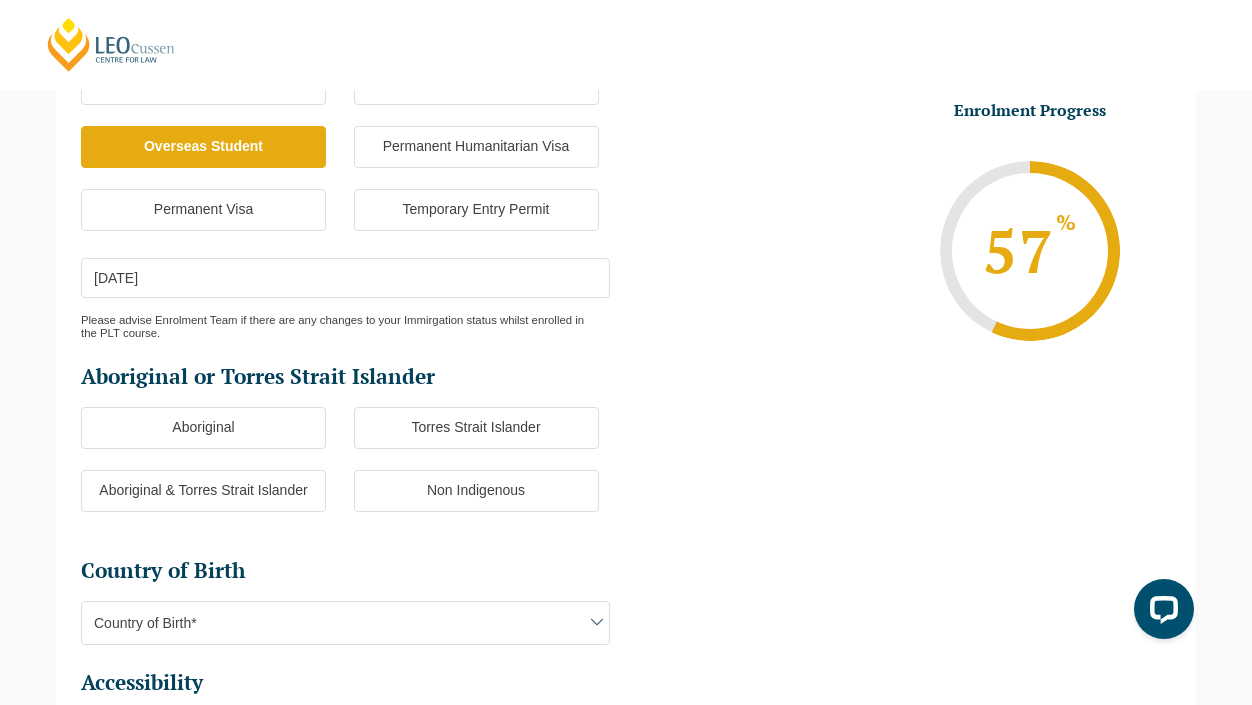 click on "Non Indigenous" at bounding box center [476, 491] 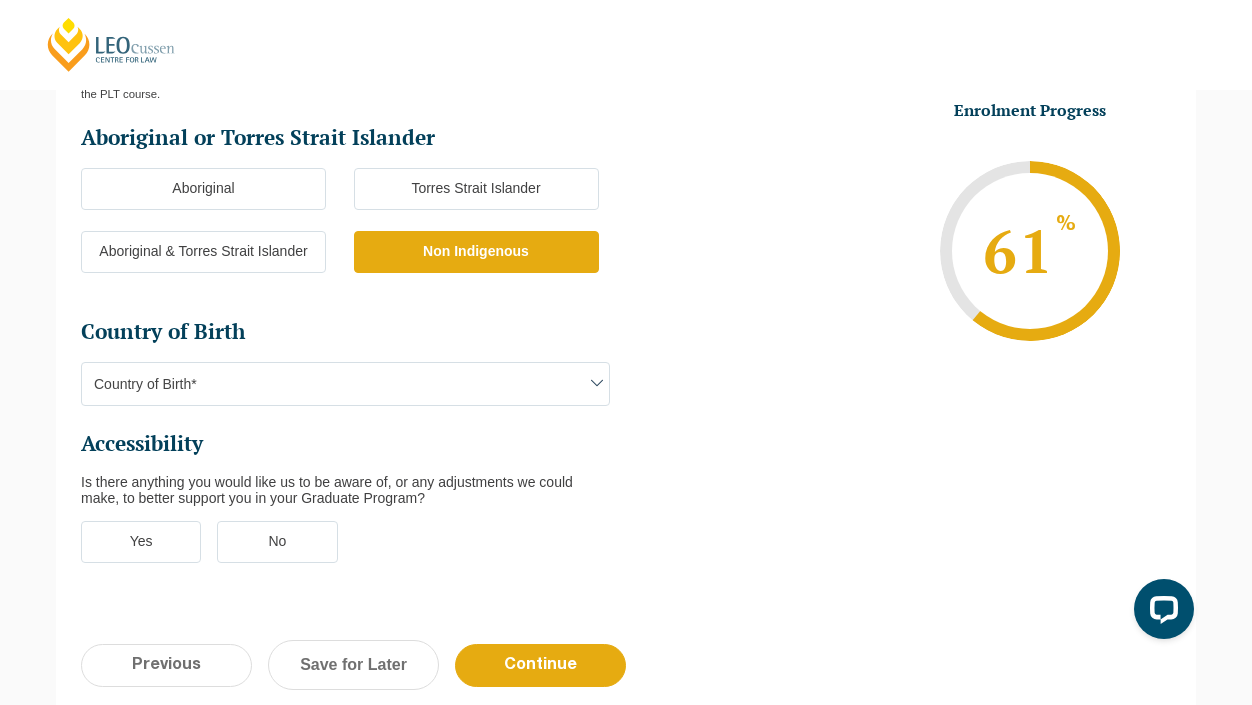 scroll, scrollTop: 611, scrollLeft: 0, axis: vertical 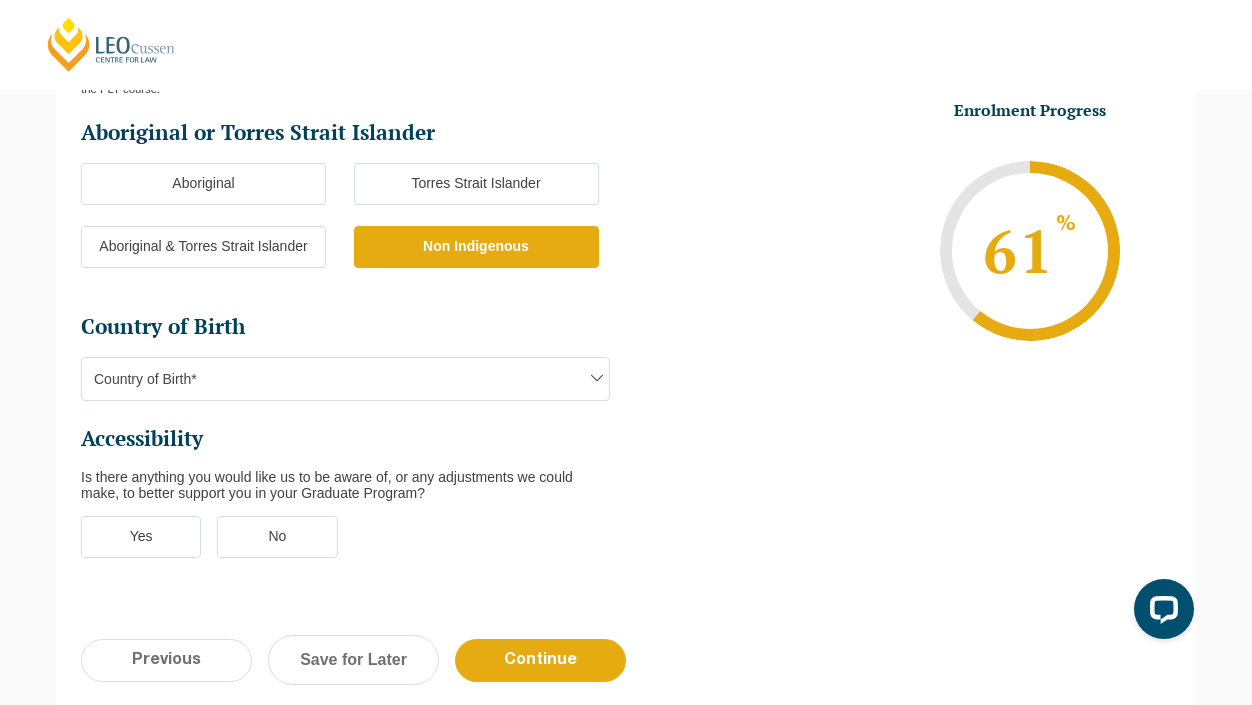 click on "Country of Birth*" at bounding box center (345, 379) 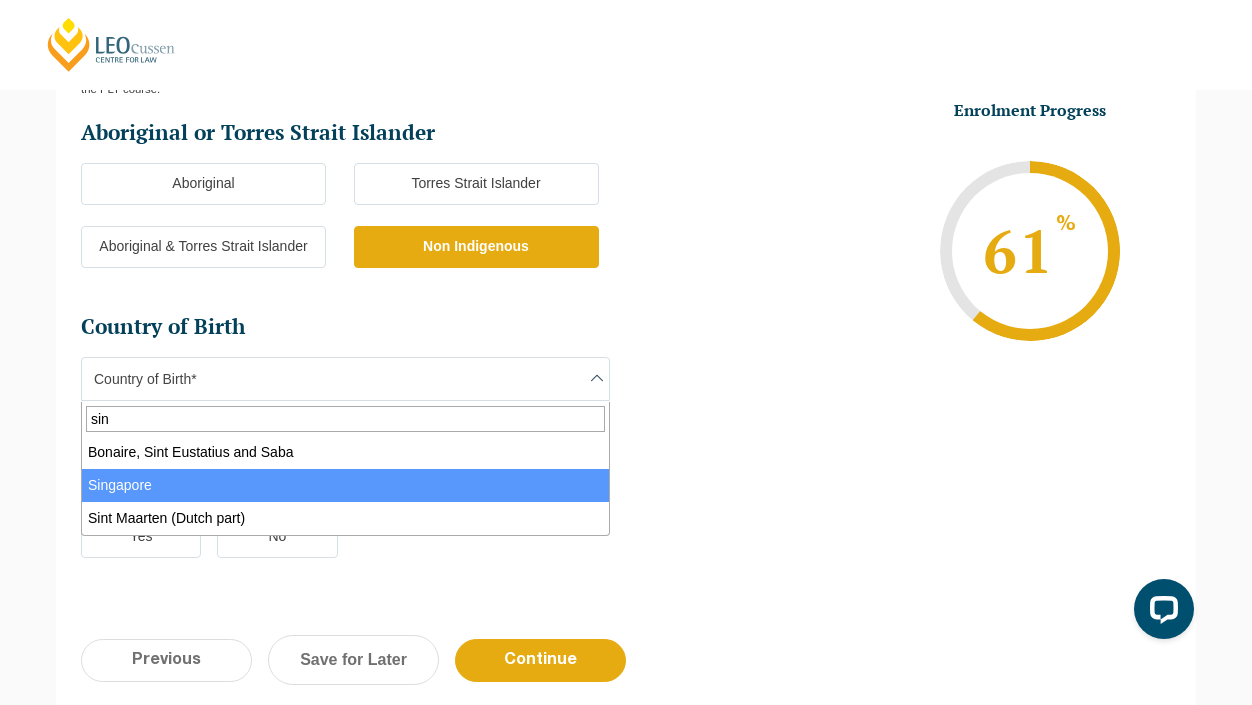 type on "sin" 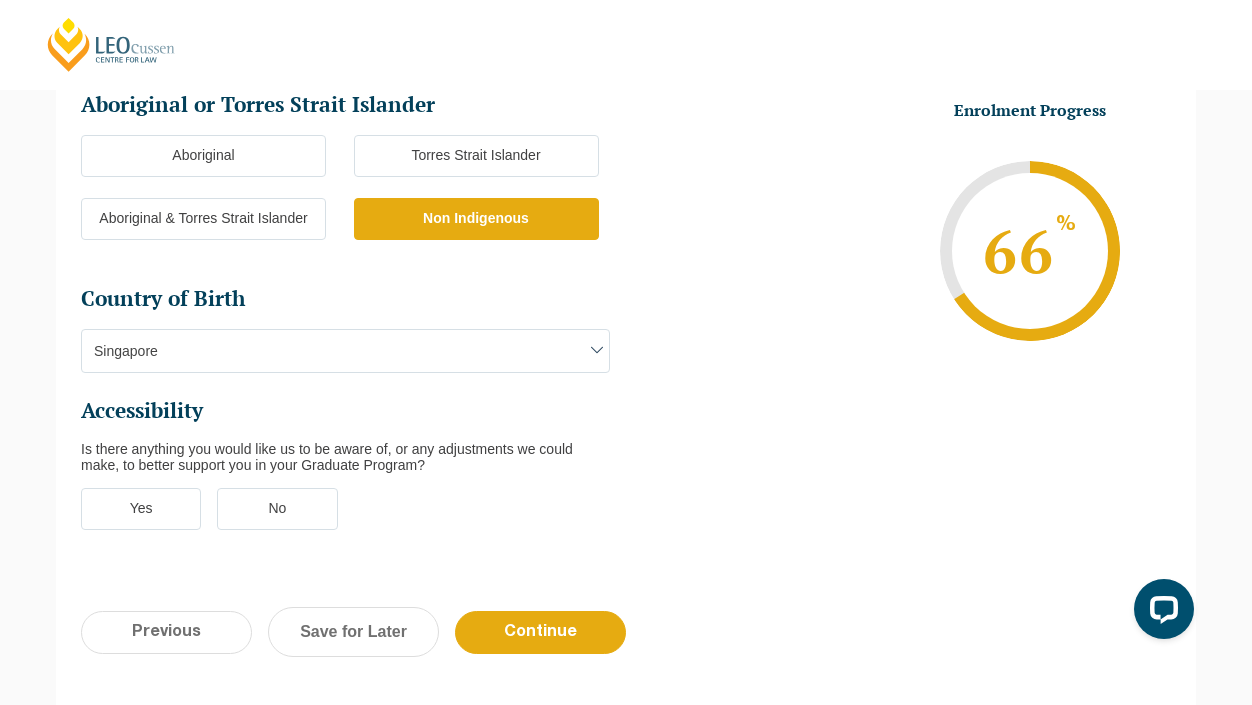 scroll, scrollTop: 636, scrollLeft: 0, axis: vertical 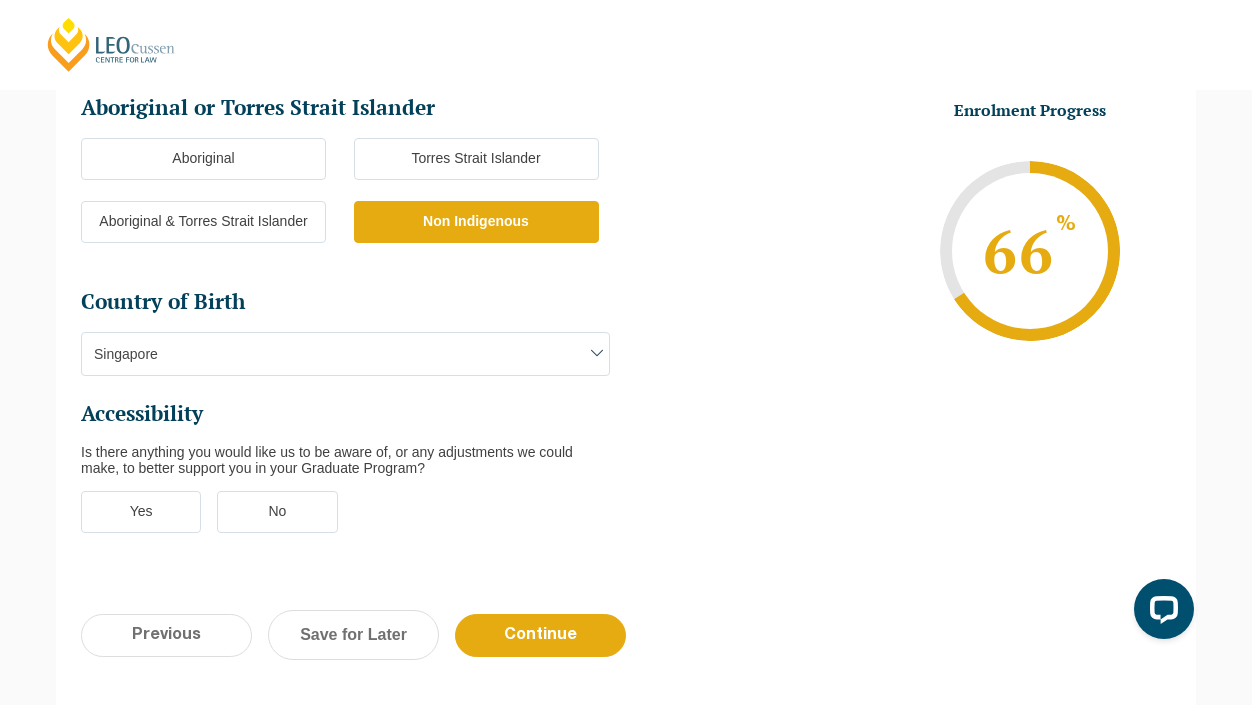 click on "No" at bounding box center [277, 512] 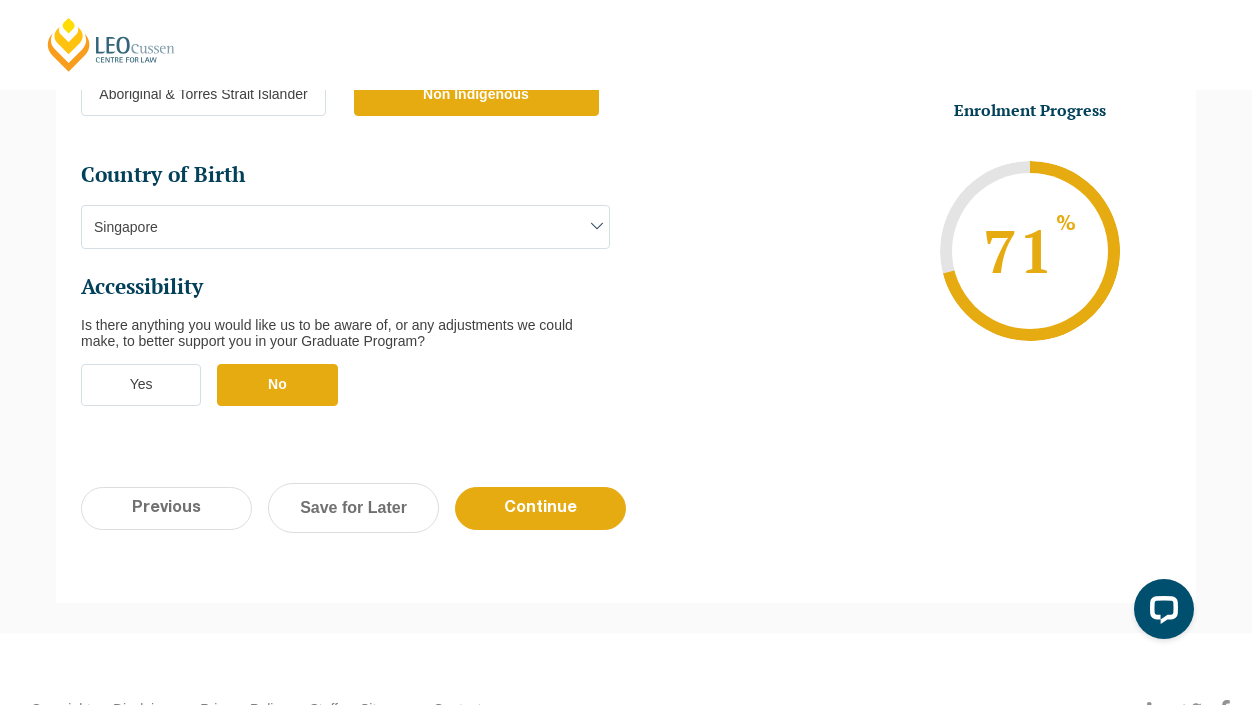 scroll, scrollTop: 764, scrollLeft: 0, axis: vertical 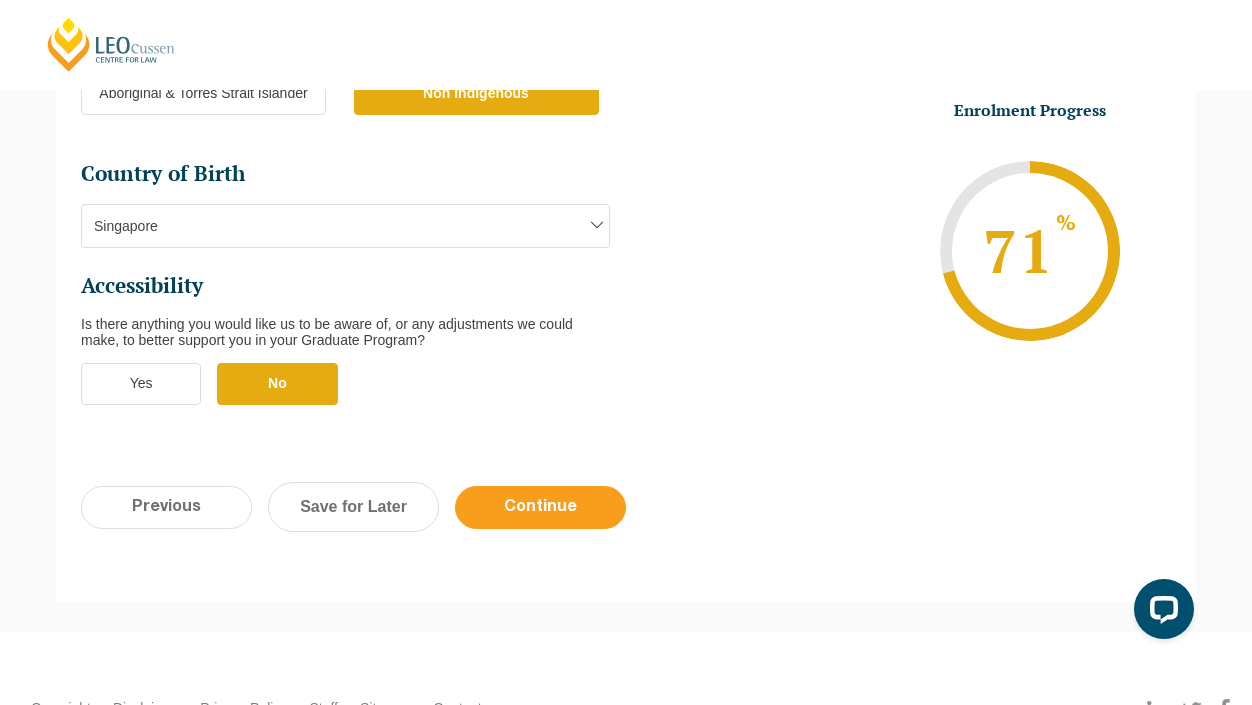 click on "Continue" at bounding box center (540, 507) 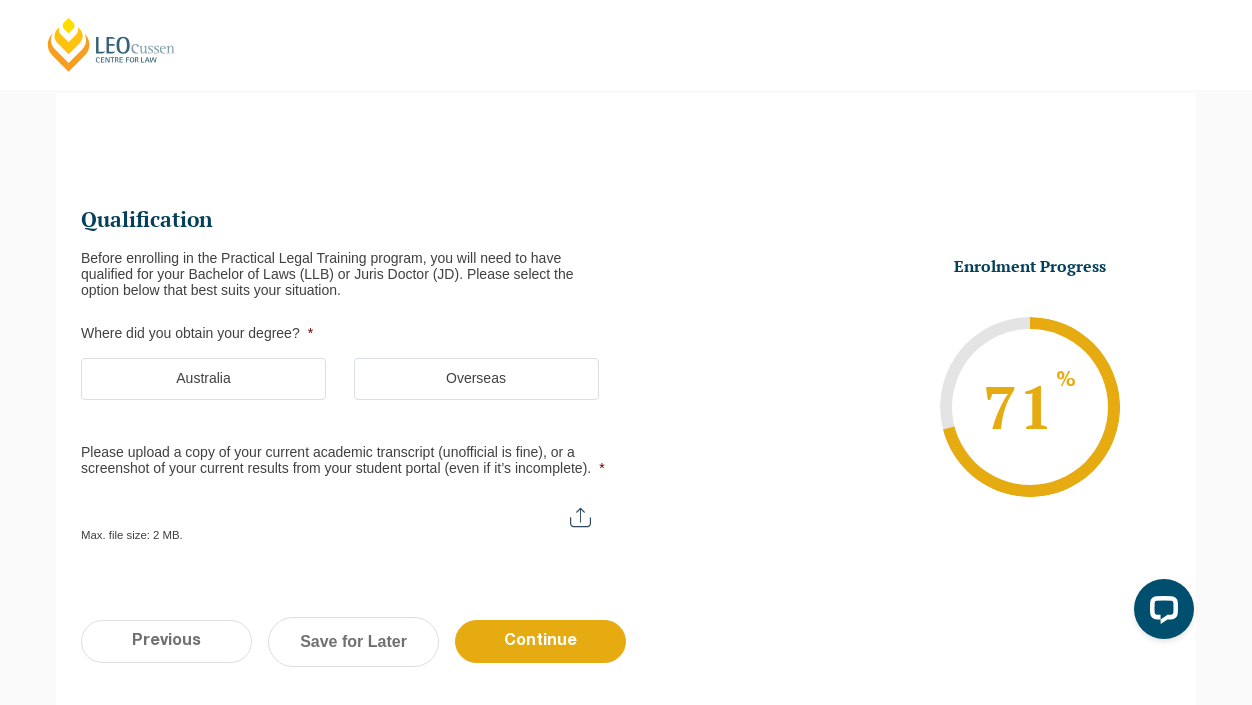 scroll, scrollTop: 173, scrollLeft: 0, axis: vertical 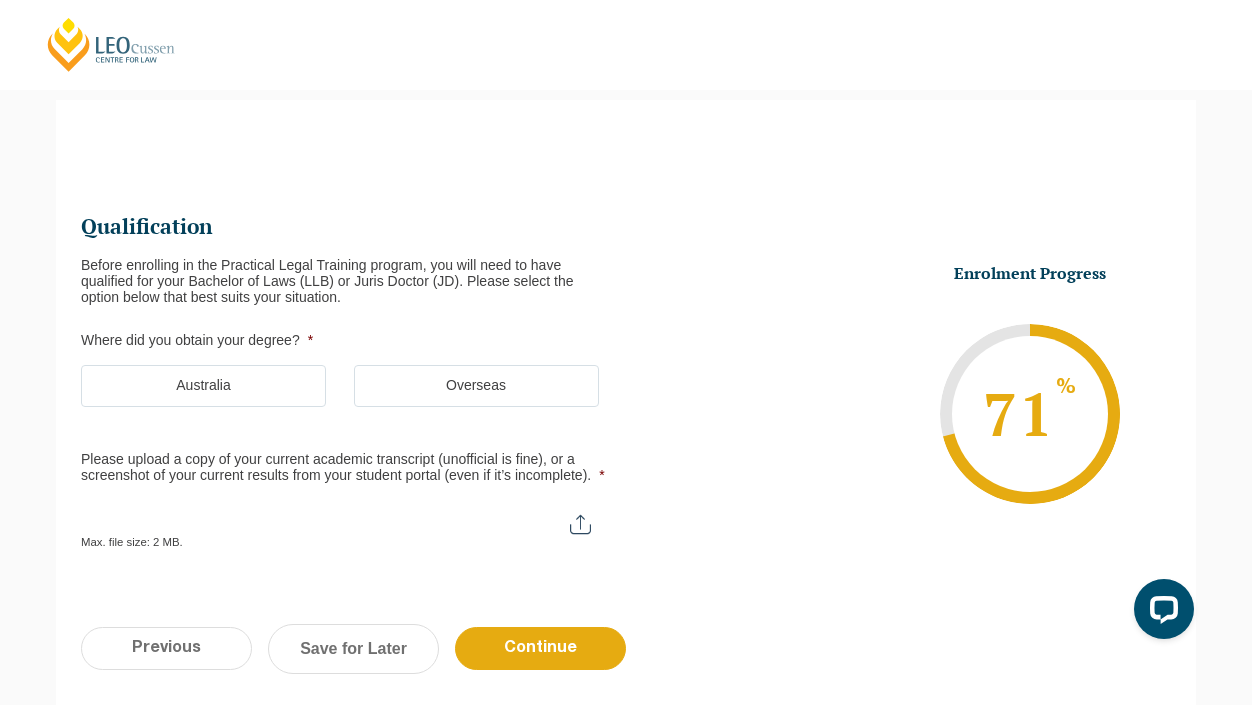 click on "Australia" at bounding box center (203, 386) 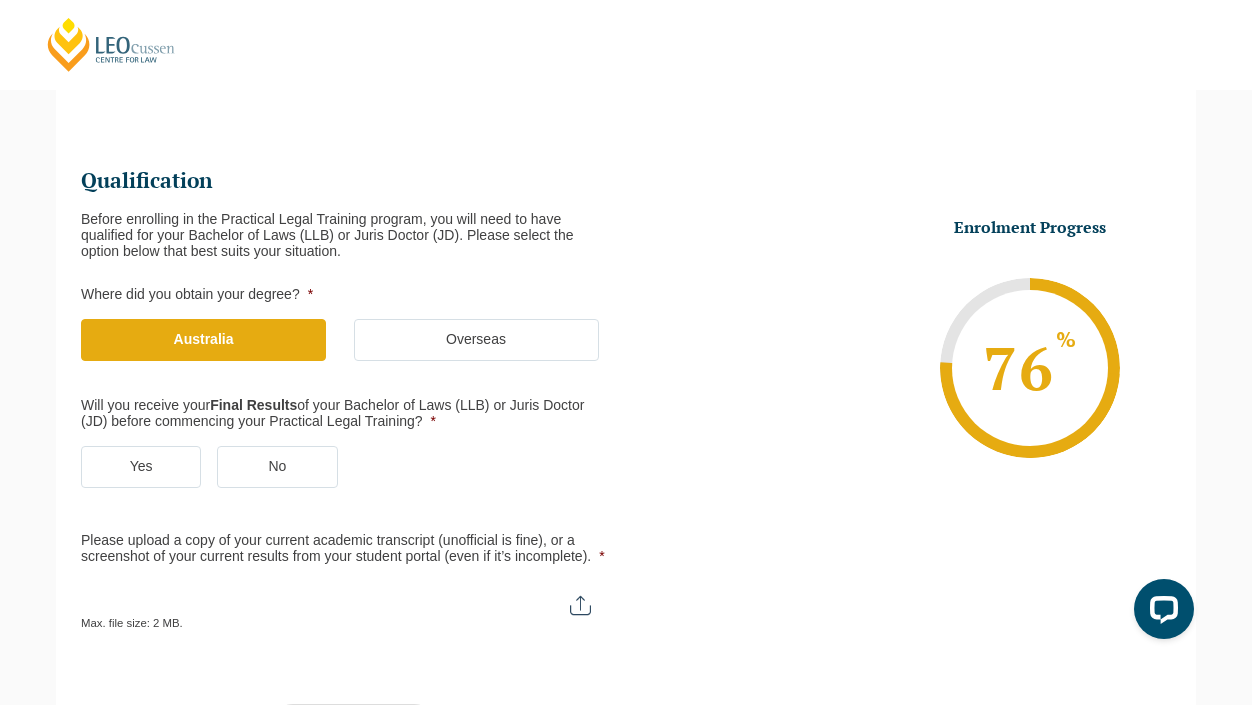 scroll, scrollTop: 221, scrollLeft: 0, axis: vertical 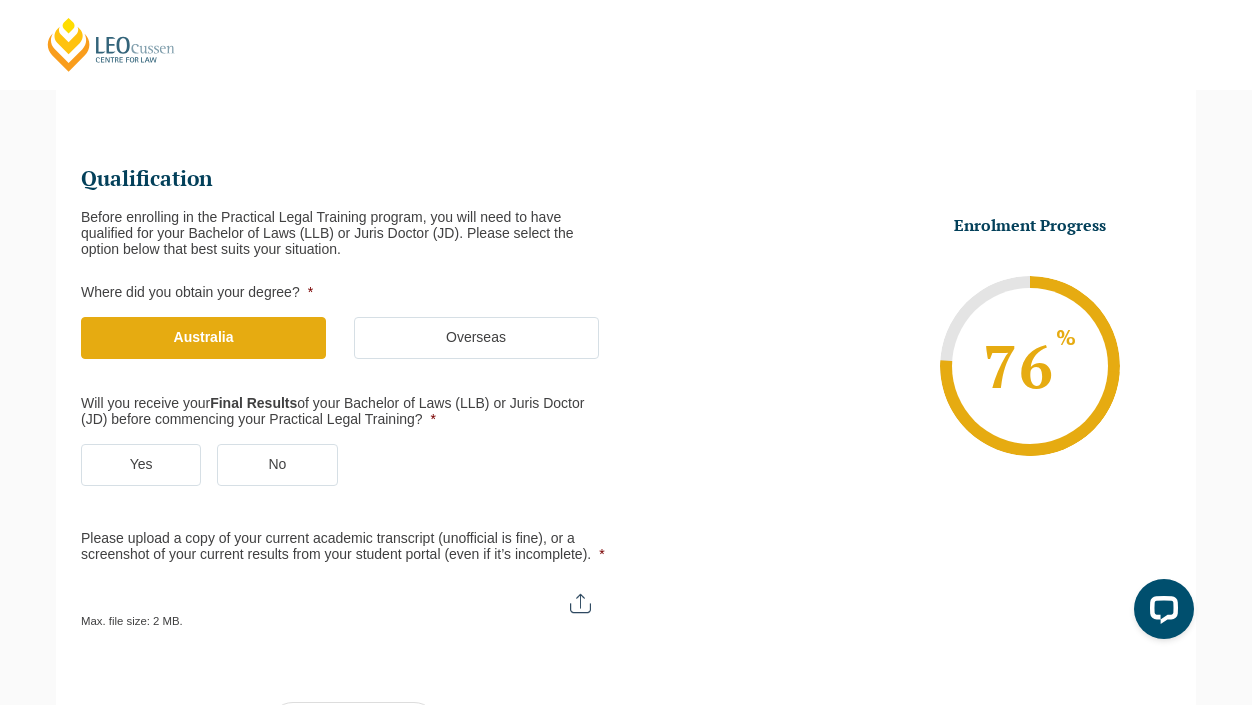 click on "Yes" at bounding box center [141, 465] 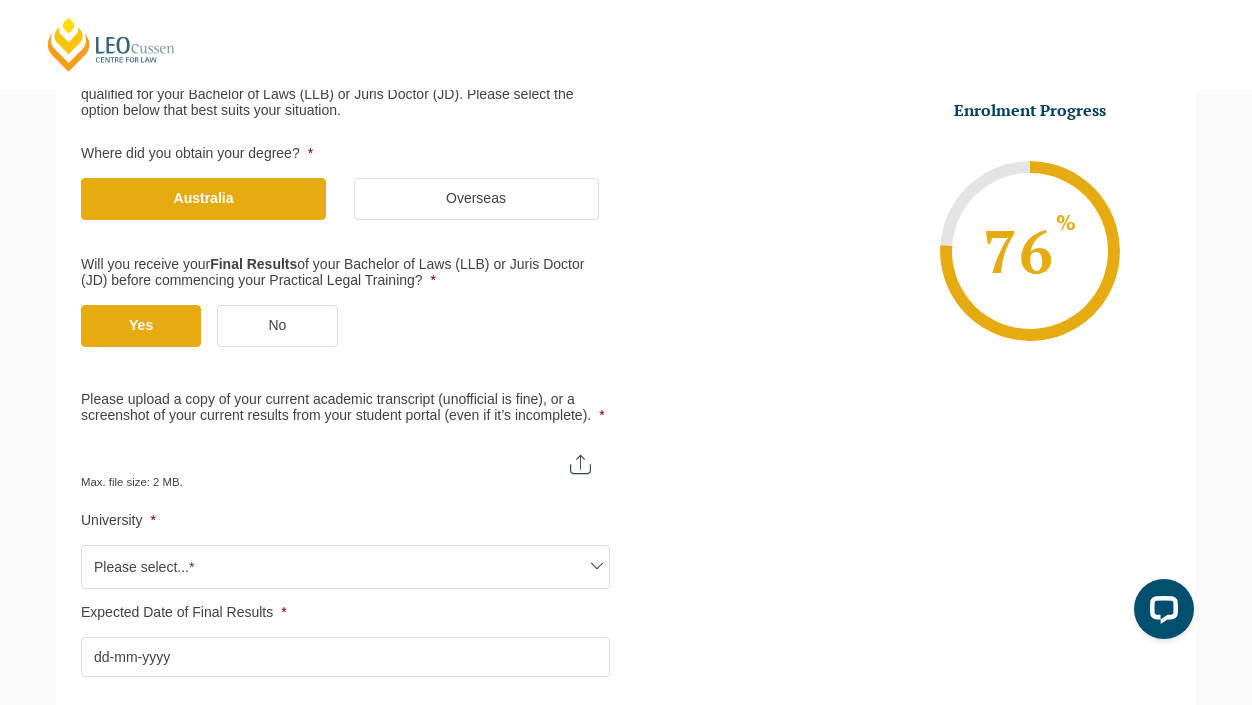scroll, scrollTop: 410, scrollLeft: 0, axis: vertical 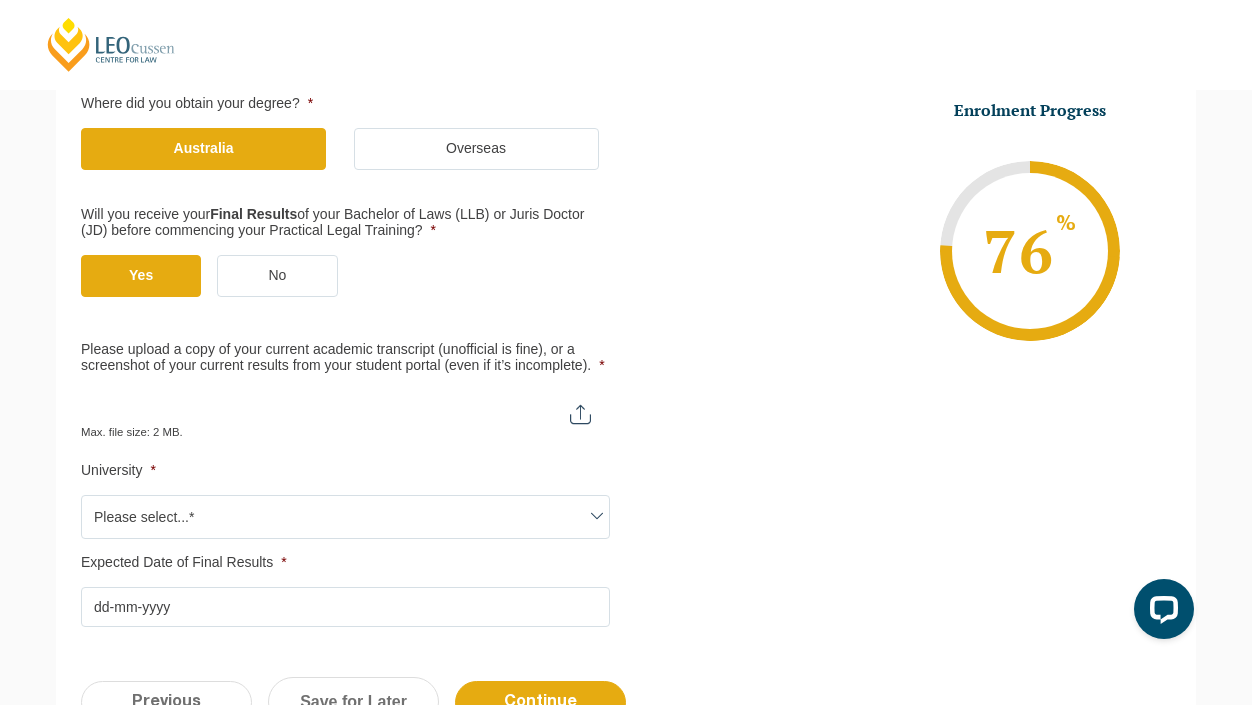 click on "Please upload a copy of your current academic transcript (unofficial is fine), or a screenshot of your current results from your student portal (even if it’s incomplete). *" at bounding box center (345, 407) 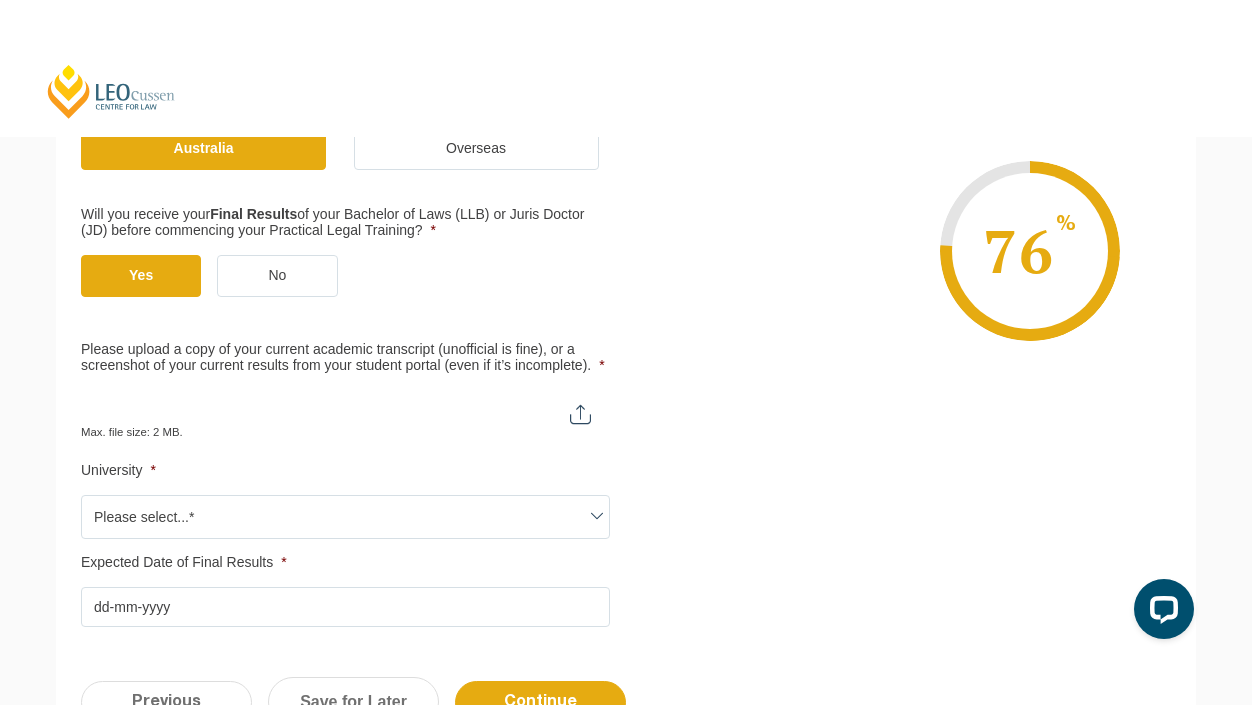 type on "C:\fakepath\Unofficial Academic Transcript.pdf" 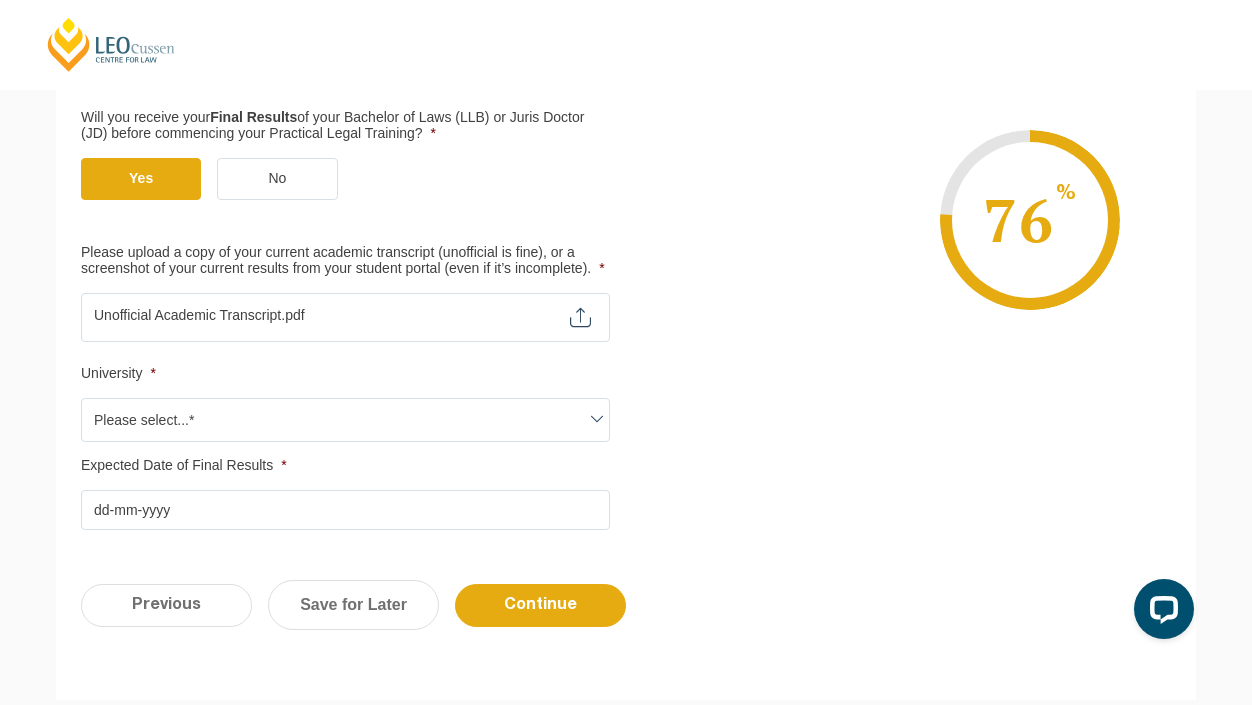 scroll, scrollTop: 508, scrollLeft: 0, axis: vertical 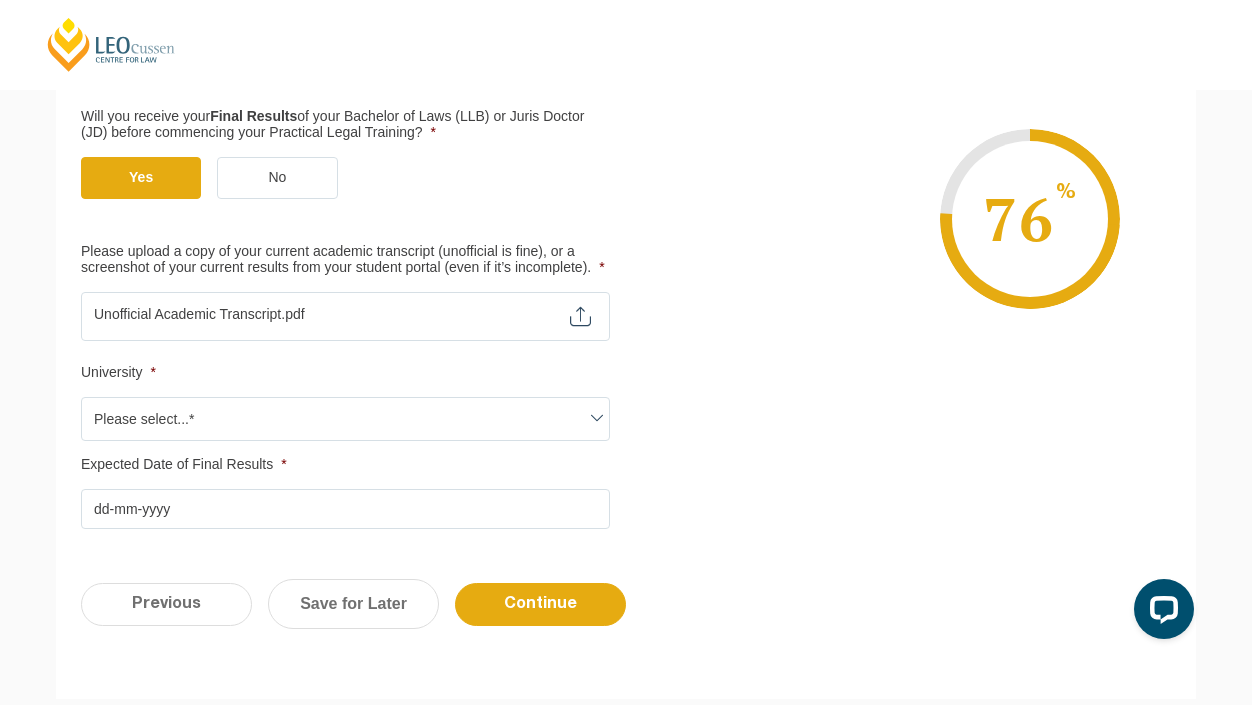 click on "Please select...*" at bounding box center [345, 419] 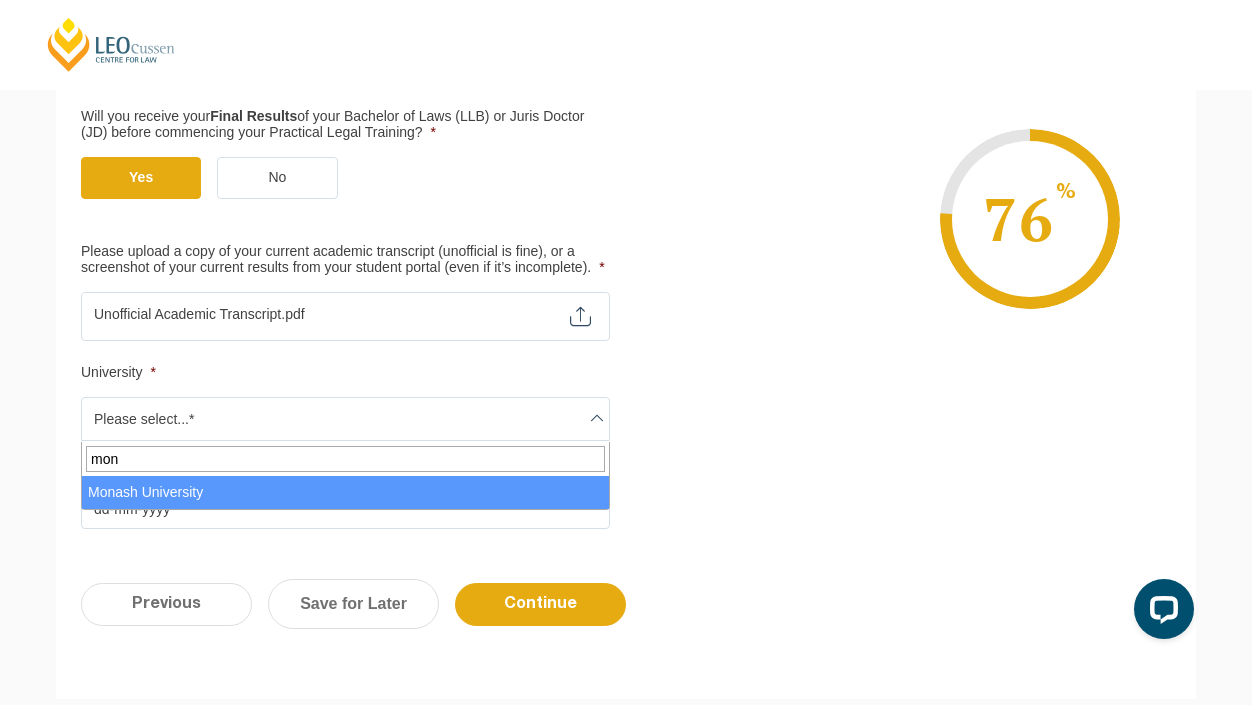 type on "mon" 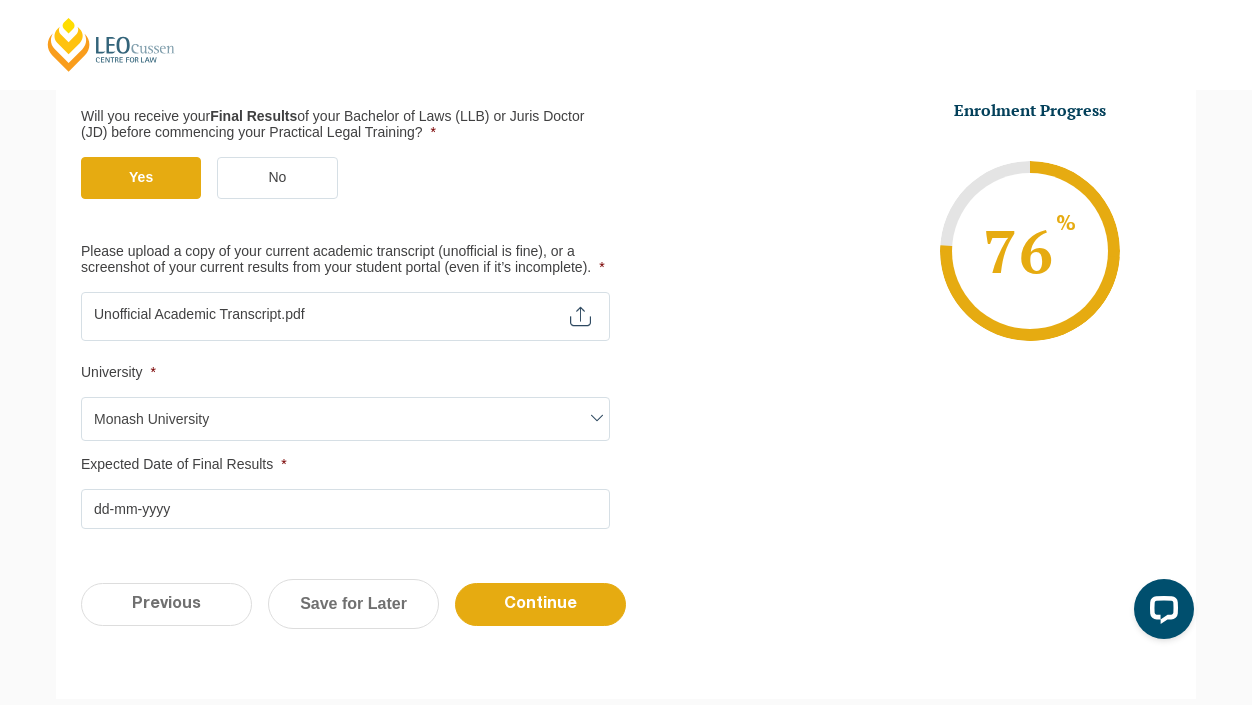 click on "Expected Date of Final Results *" at bounding box center [345, 509] 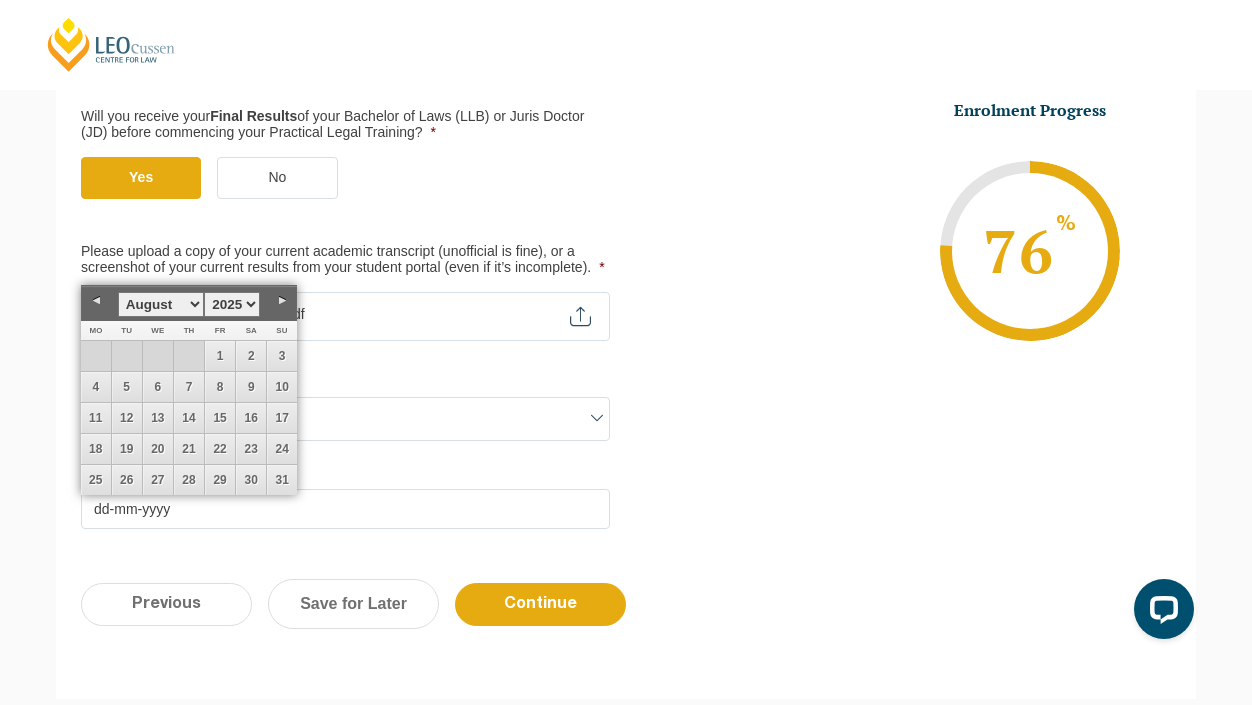 click on "January February March April May June July August September October November December" at bounding box center [161, 304] 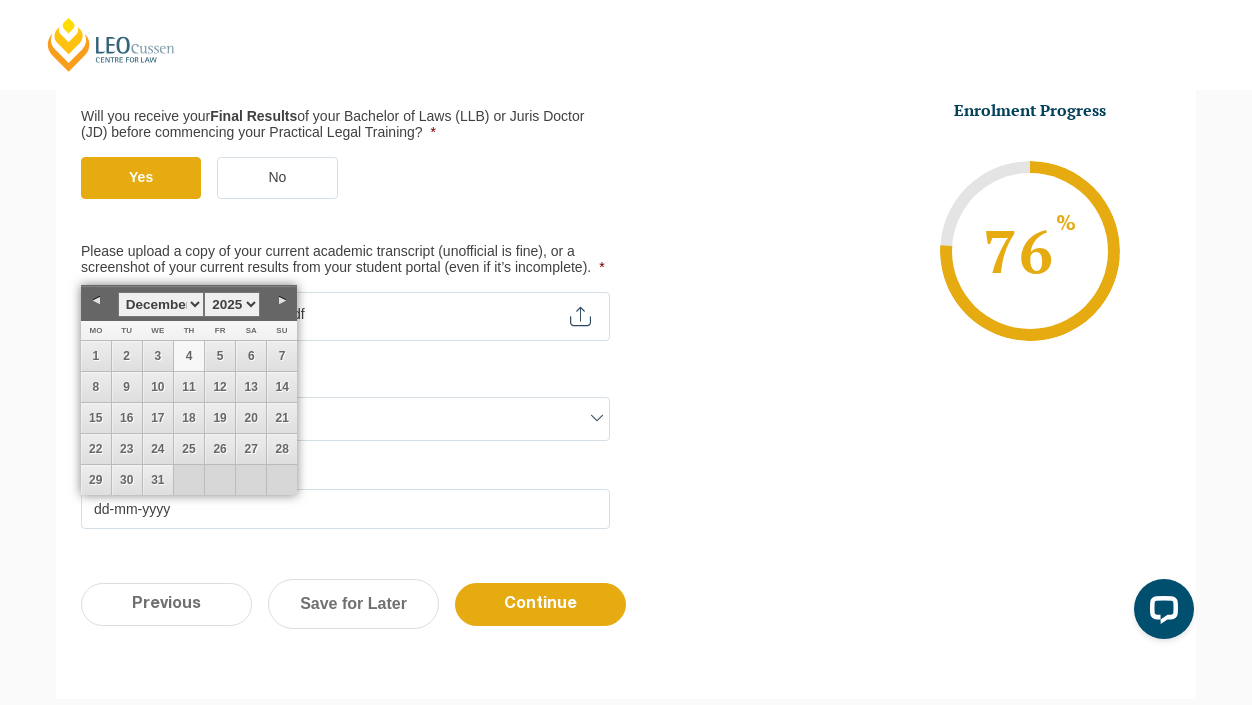 click on "4" at bounding box center [189, 356] 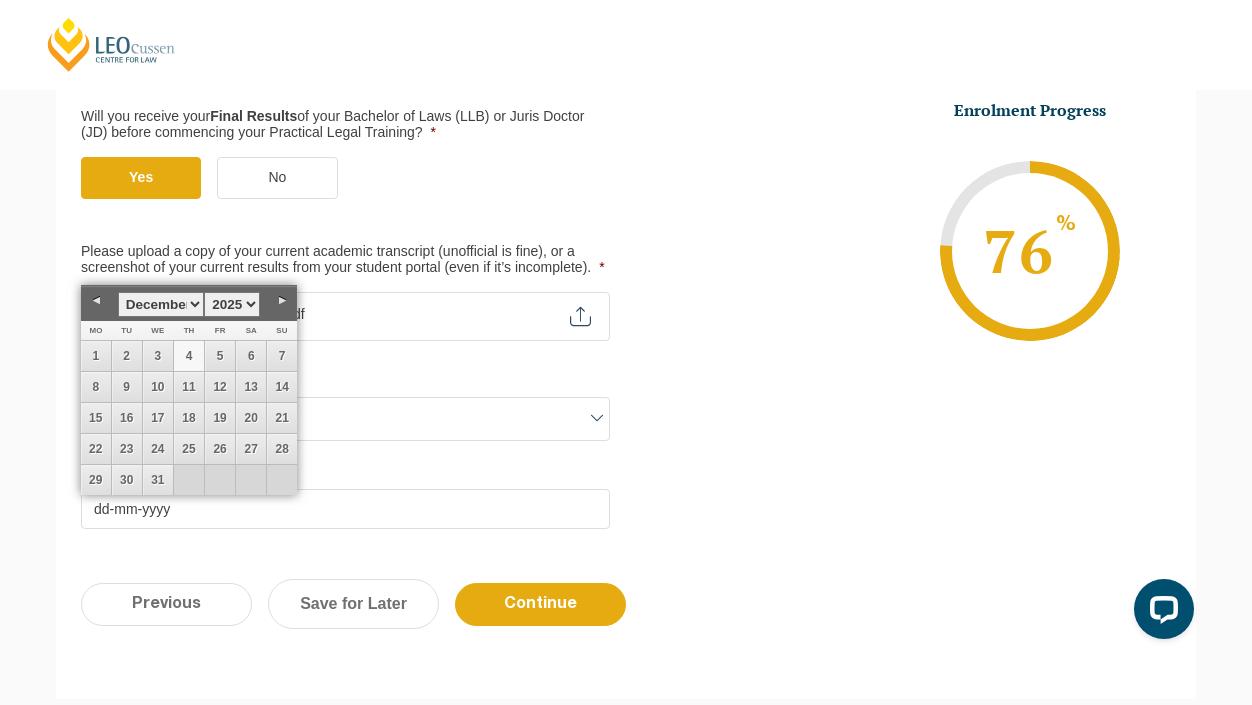 type on "[DATE]" 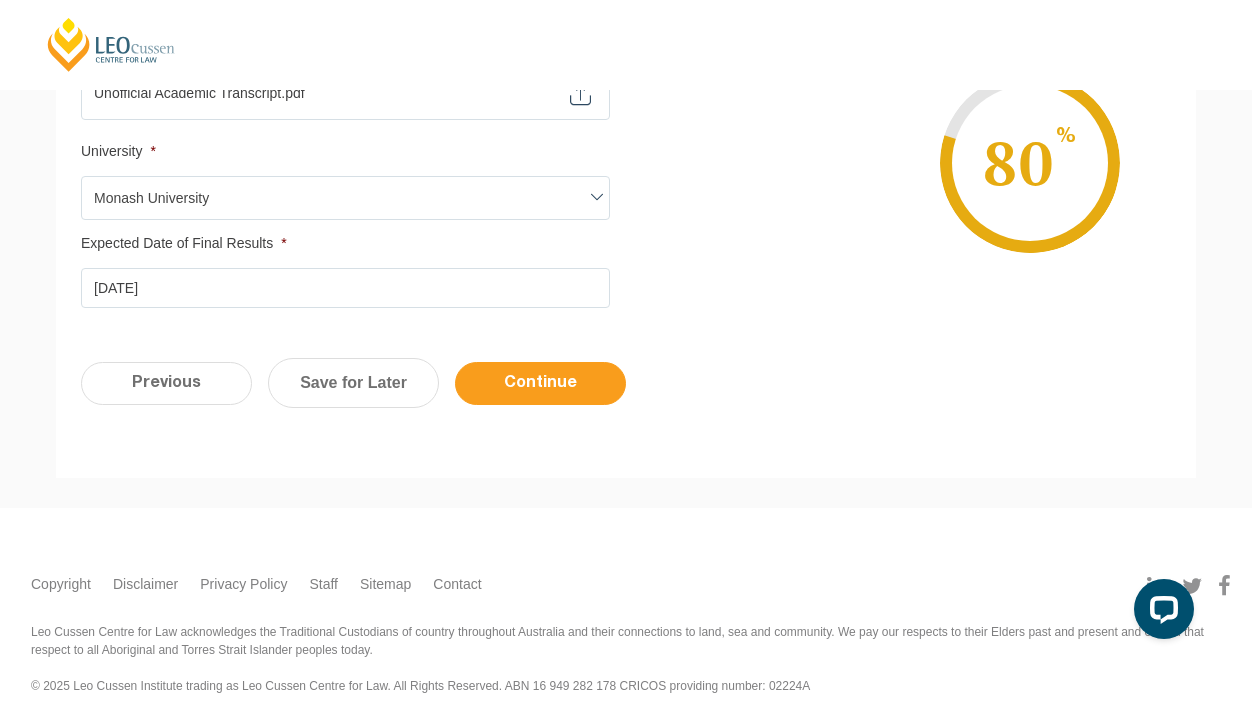 scroll, scrollTop: 751, scrollLeft: 0, axis: vertical 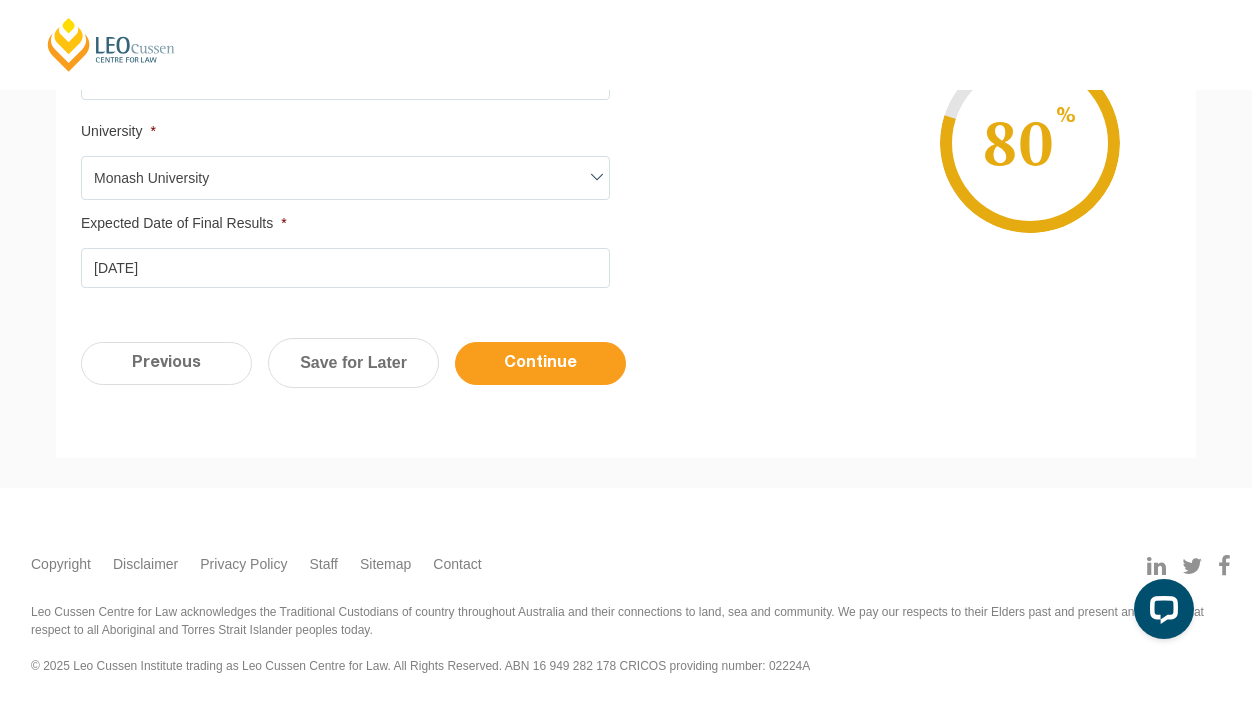 click on "Continue" at bounding box center (540, 363) 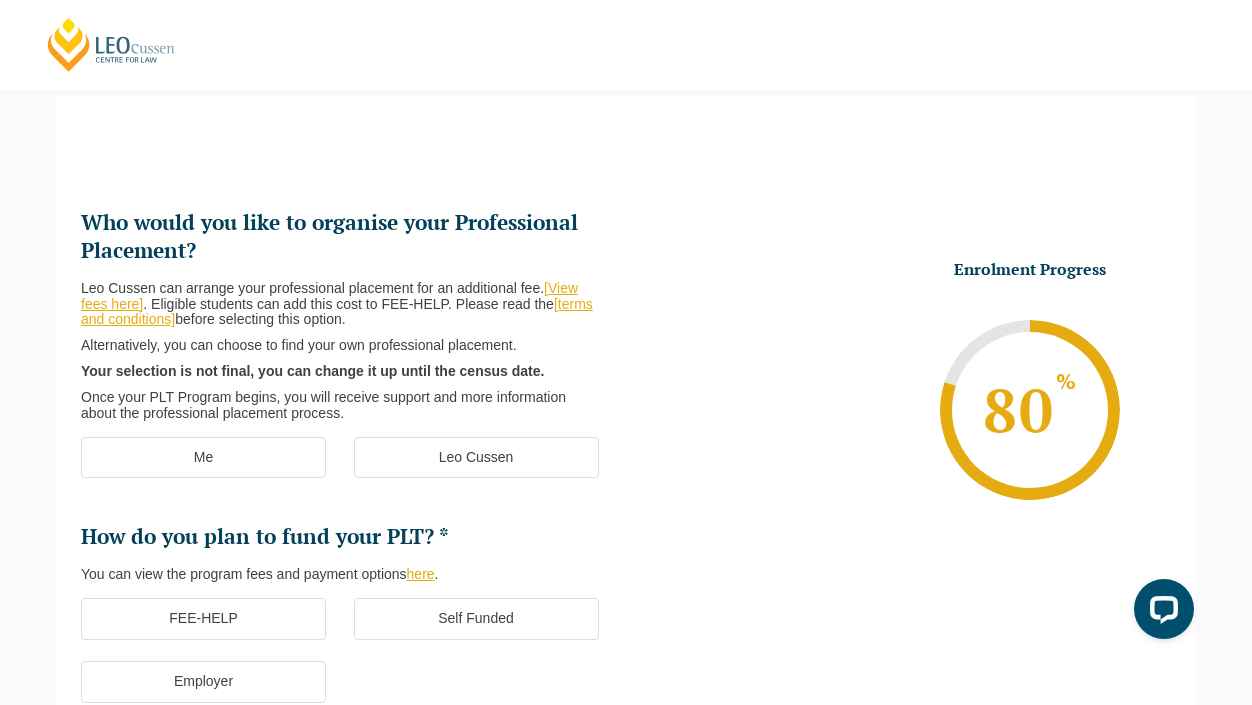 scroll, scrollTop: 173, scrollLeft: 0, axis: vertical 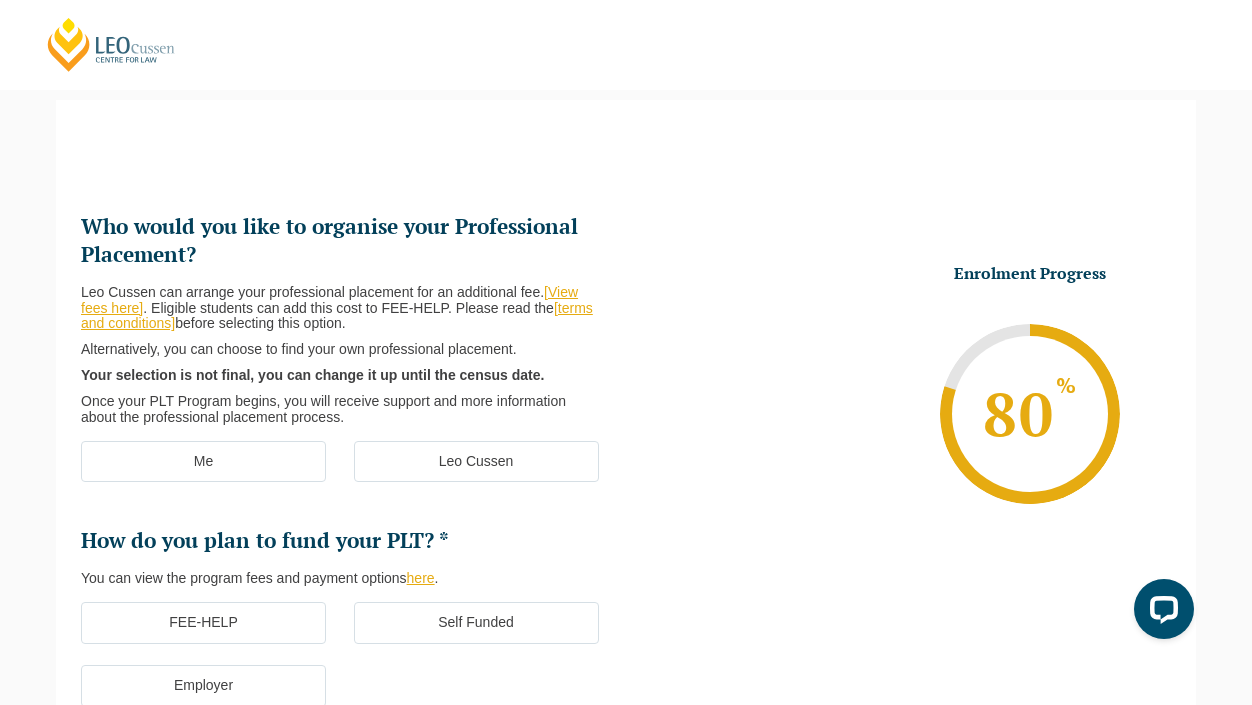 click on "Leo Cussen" at bounding box center (476, 462) 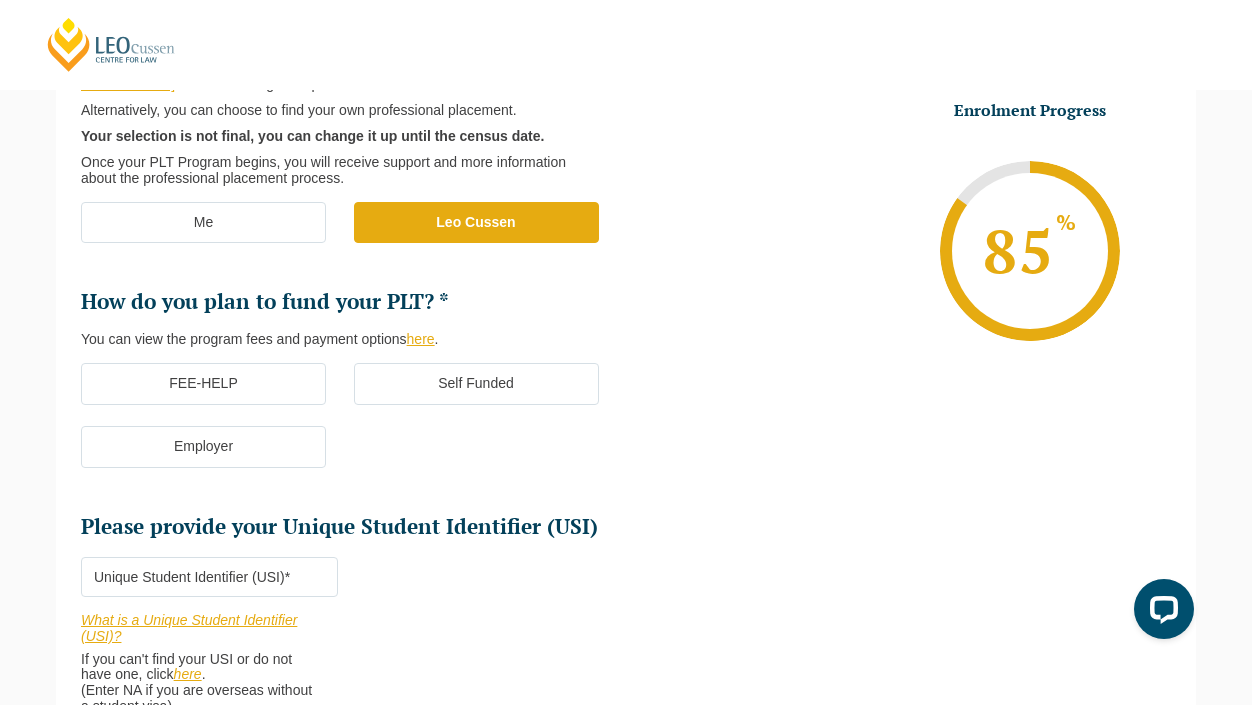scroll, scrollTop: 415, scrollLeft: 0, axis: vertical 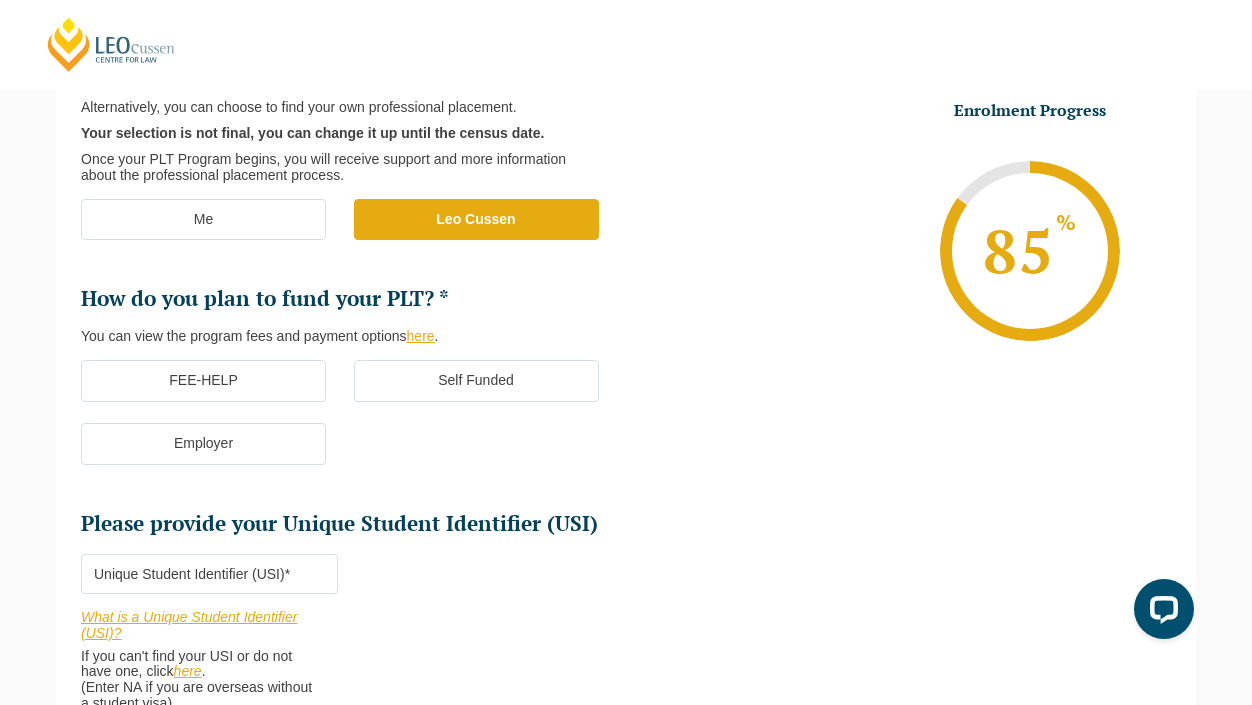 click on "Self Funded" at bounding box center [476, 381] 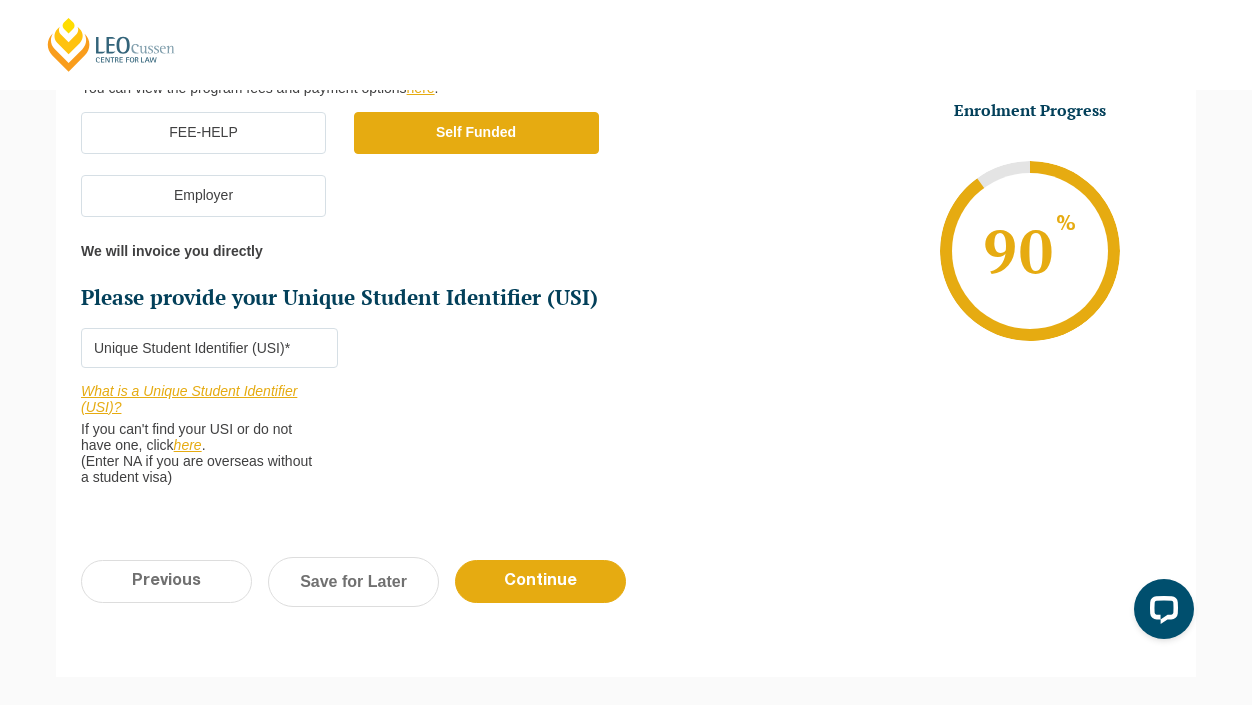 scroll, scrollTop: 672, scrollLeft: 0, axis: vertical 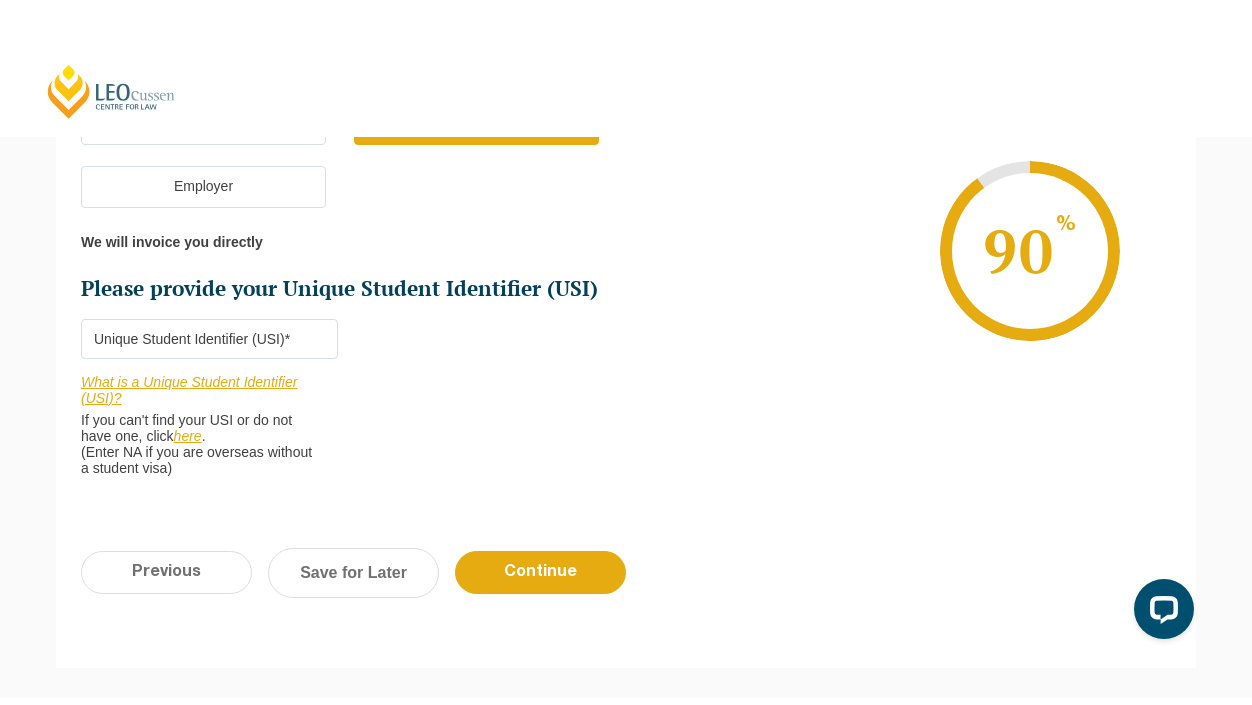 click on "What is a Unique Student Identifier (USI)?" at bounding box center (189, 390) 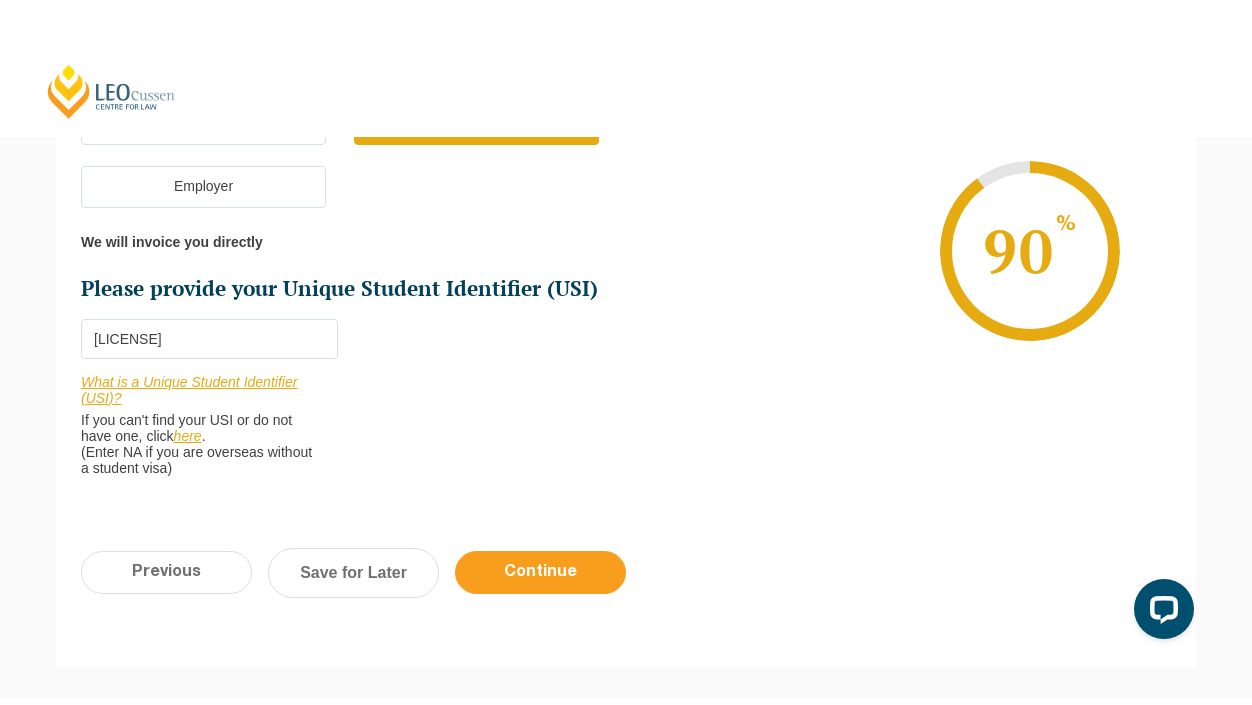 type on "[LICENSE]" 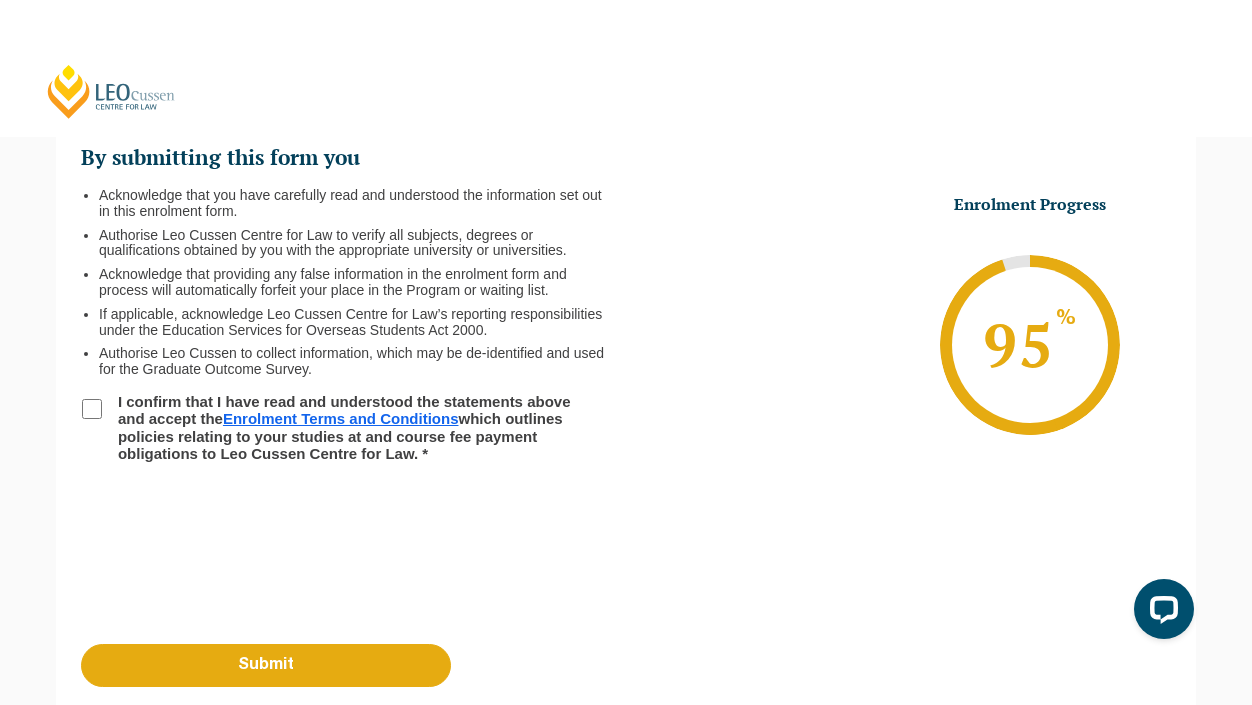 scroll, scrollTop: 173, scrollLeft: 0, axis: vertical 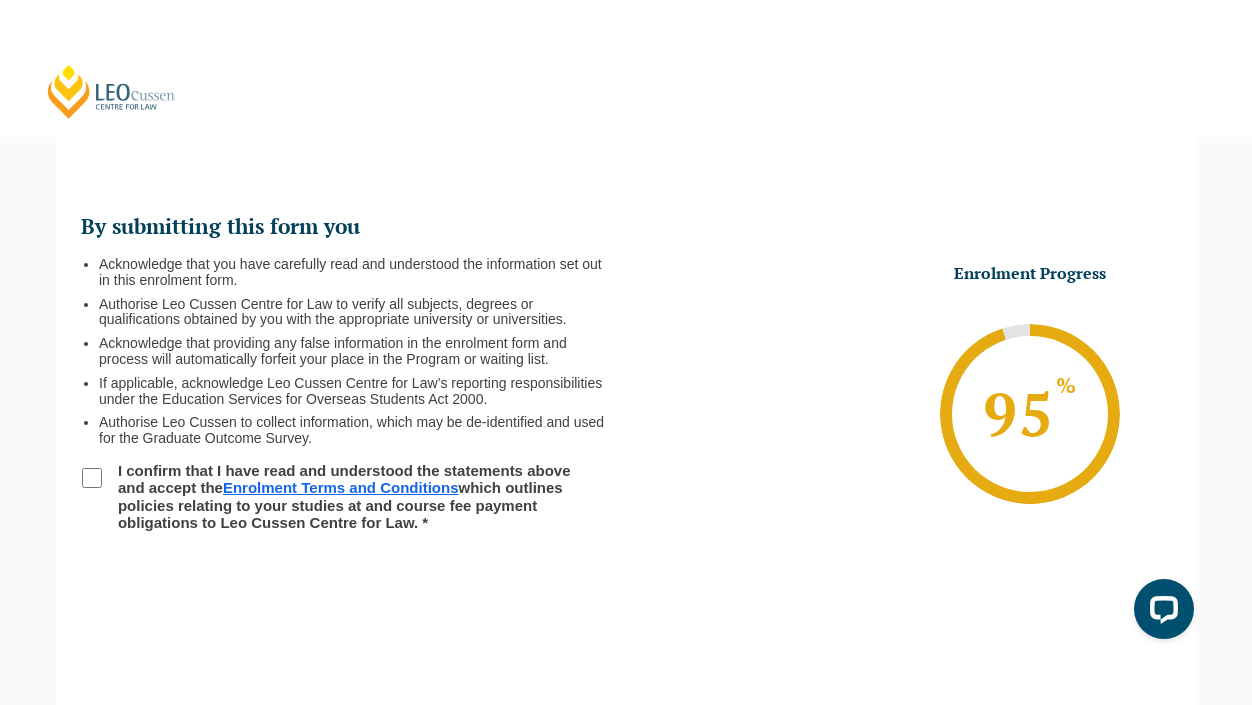 click on "I confirm that I have read and understood the statements above and accept the  Enrolment Terms and Conditions  which outlines policies relating to your studies at and course fee payment obligations to Leo Cussen Centre for Law. *" at bounding box center [92, 478] 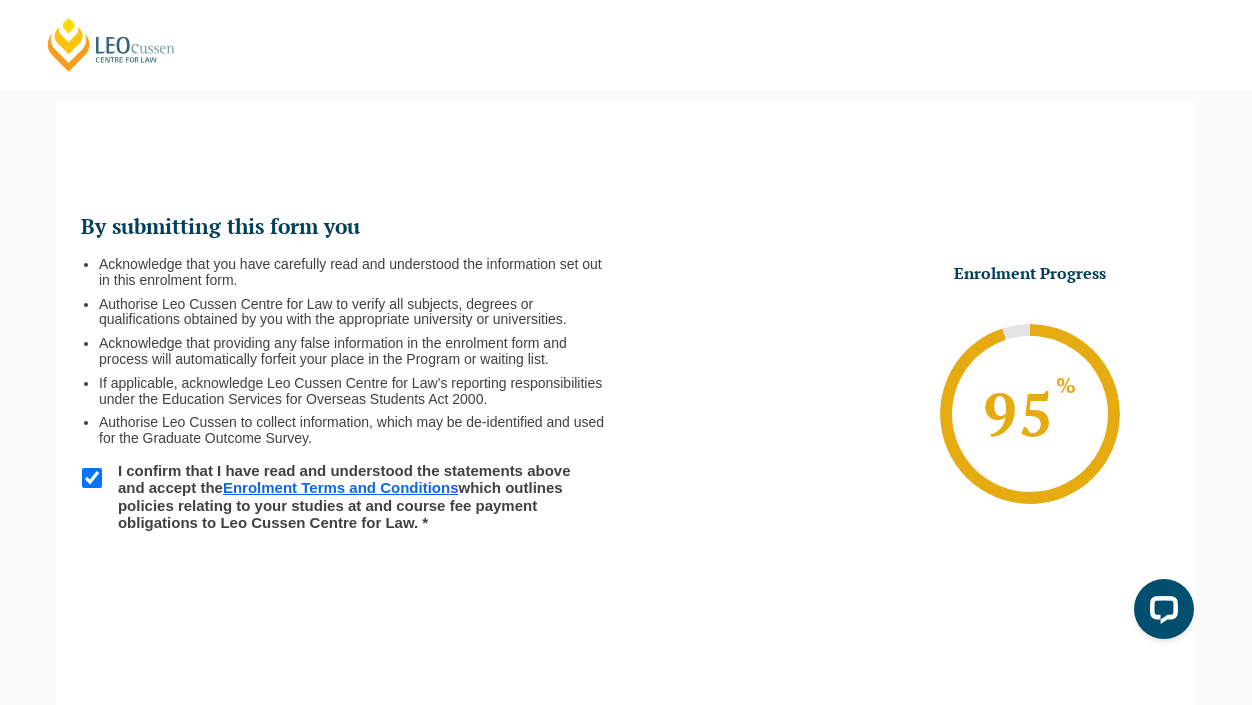 scroll, scrollTop: 254, scrollLeft: 0, axis: vertical 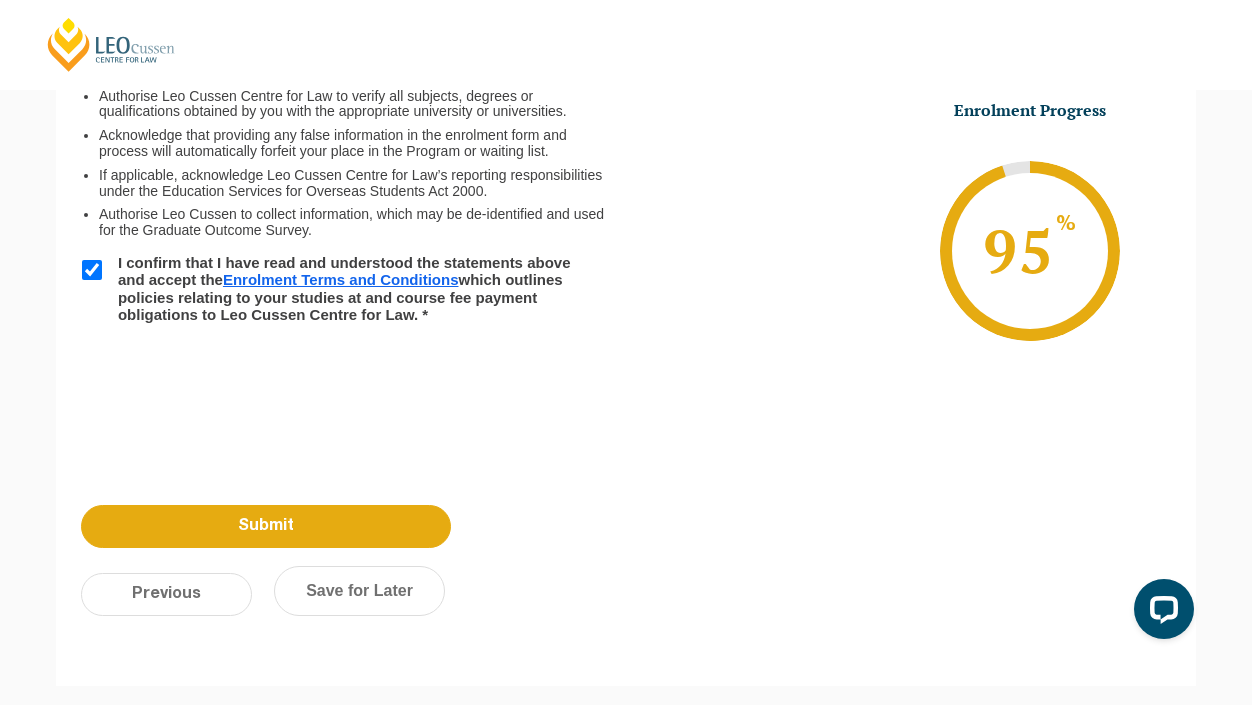 click on "Submit" at bounding box center (266, 526) 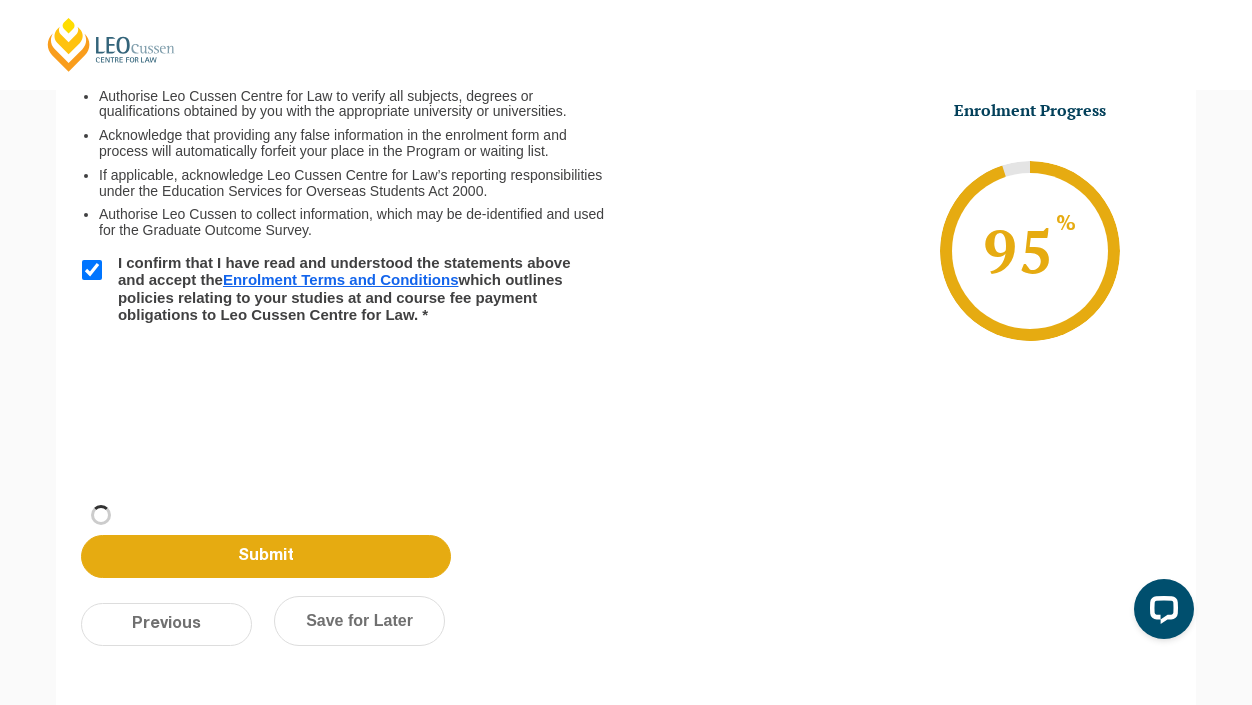scroll, scrollTop: 275, scrollLeft: 0, axis: vertical 